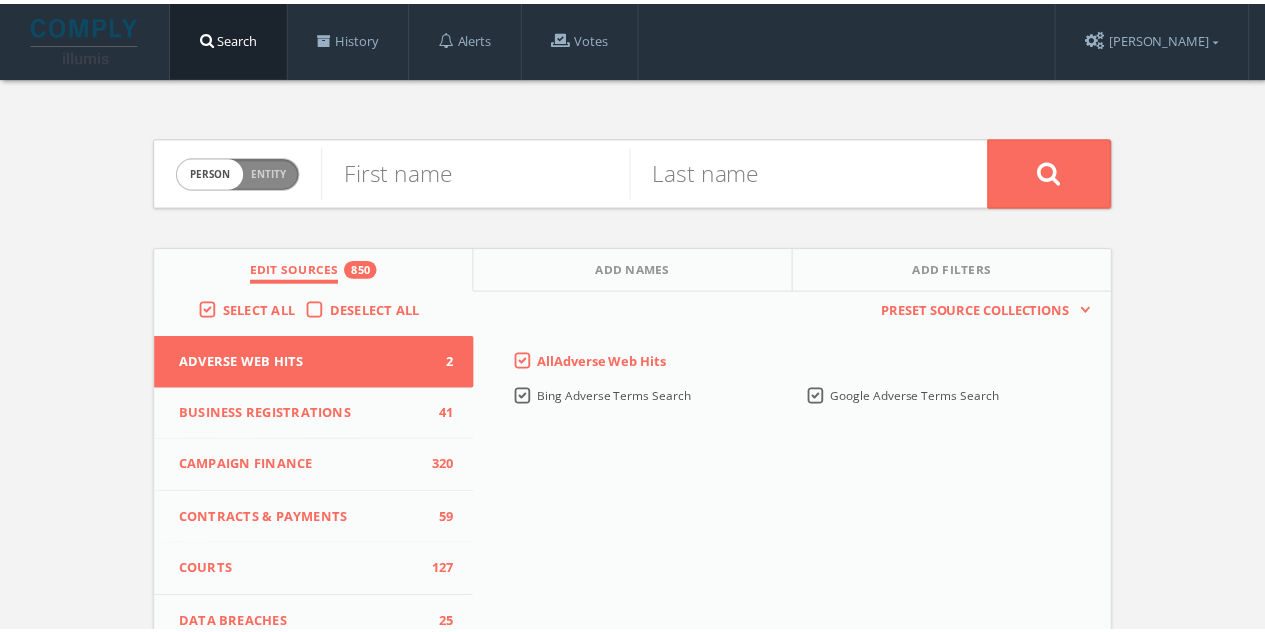 scroll, scrollTop: 0, scrollLeft: 0, axis: both 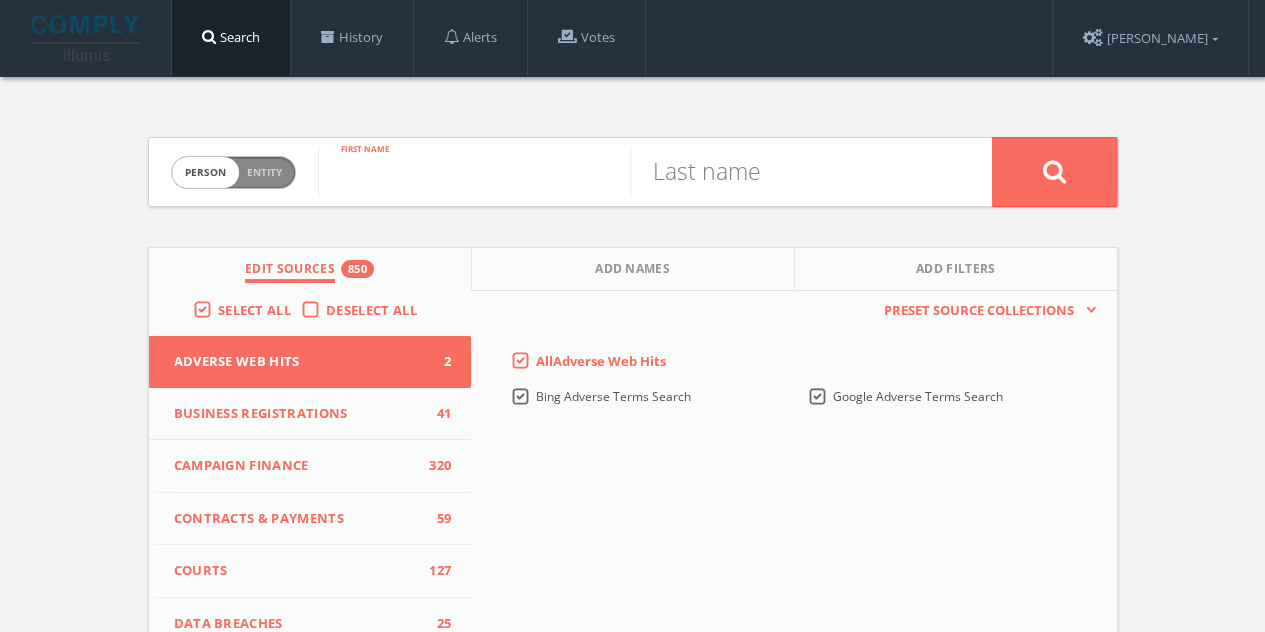 click at bounding box center (474, 172) 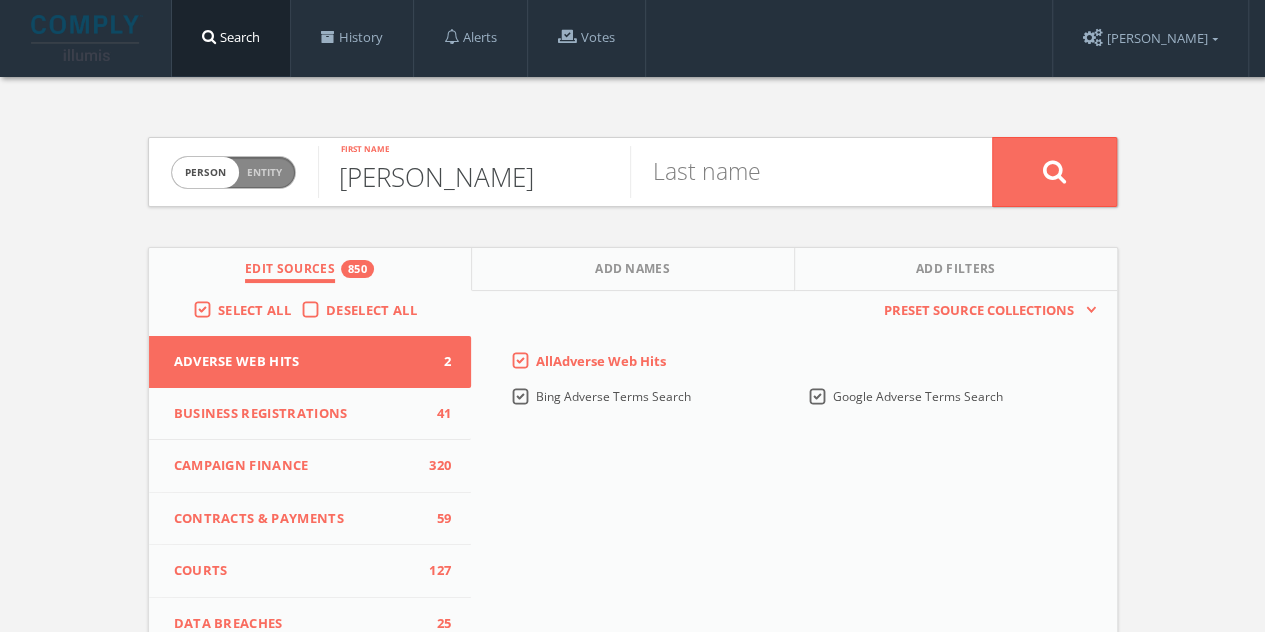 type on "[PERSON_NAME]" 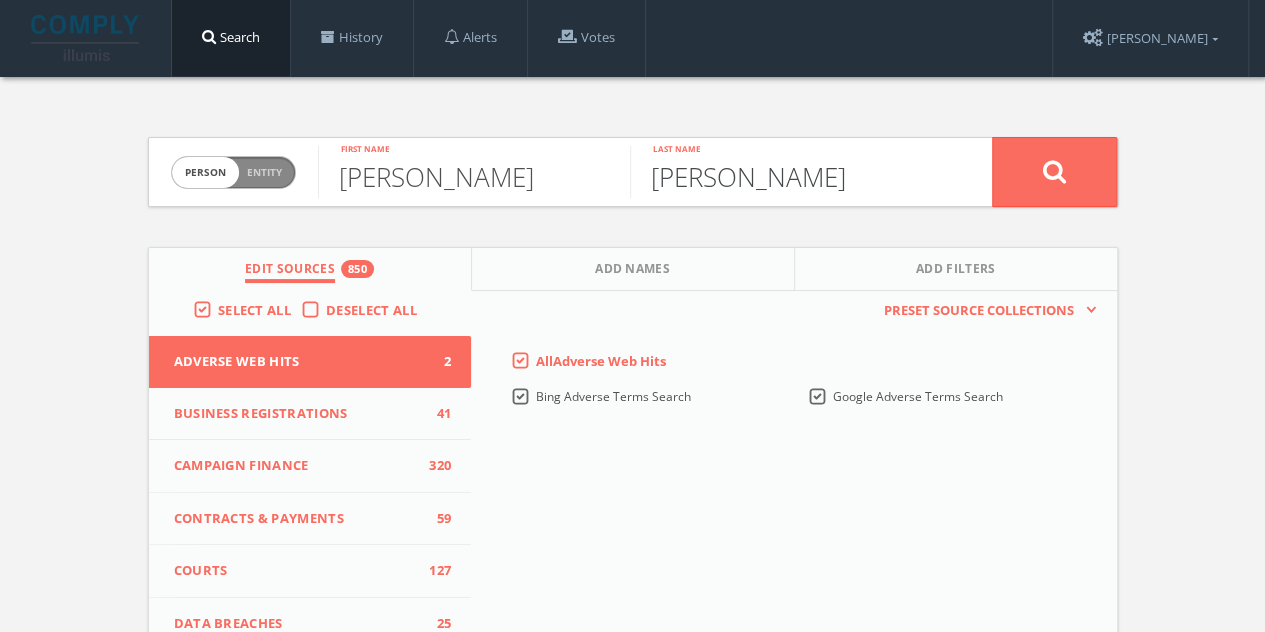 type on "[PERSON_NAME]" 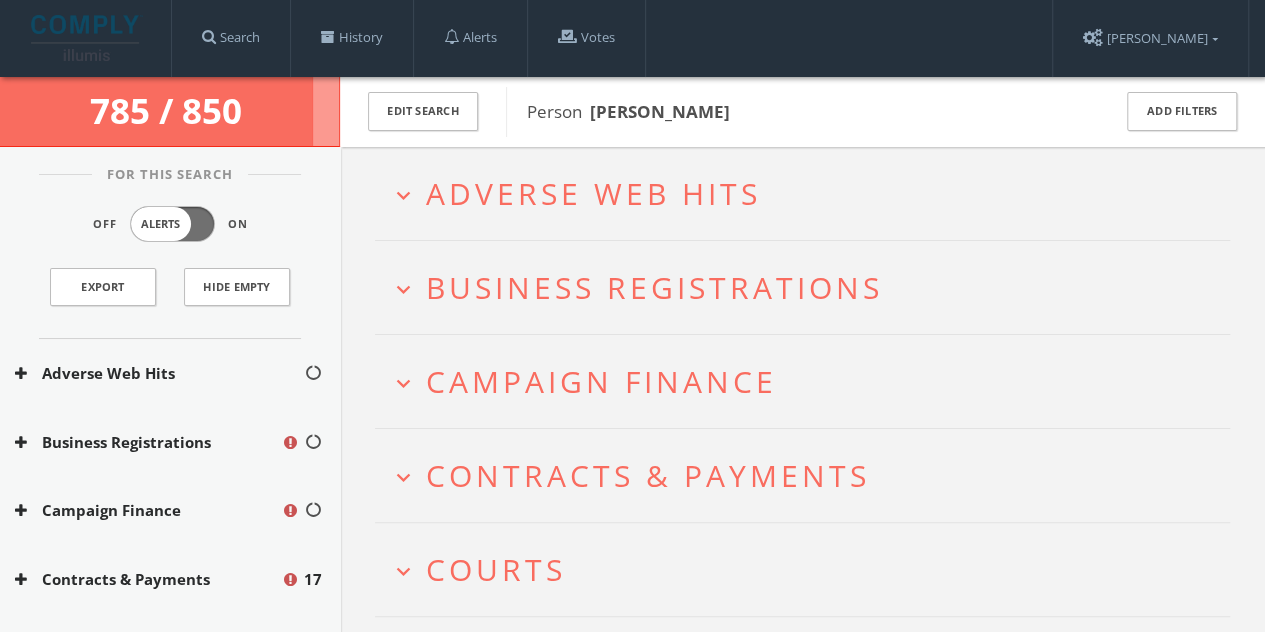 scroll, scrollTop: 0, scrollLeft: 0, axis: both 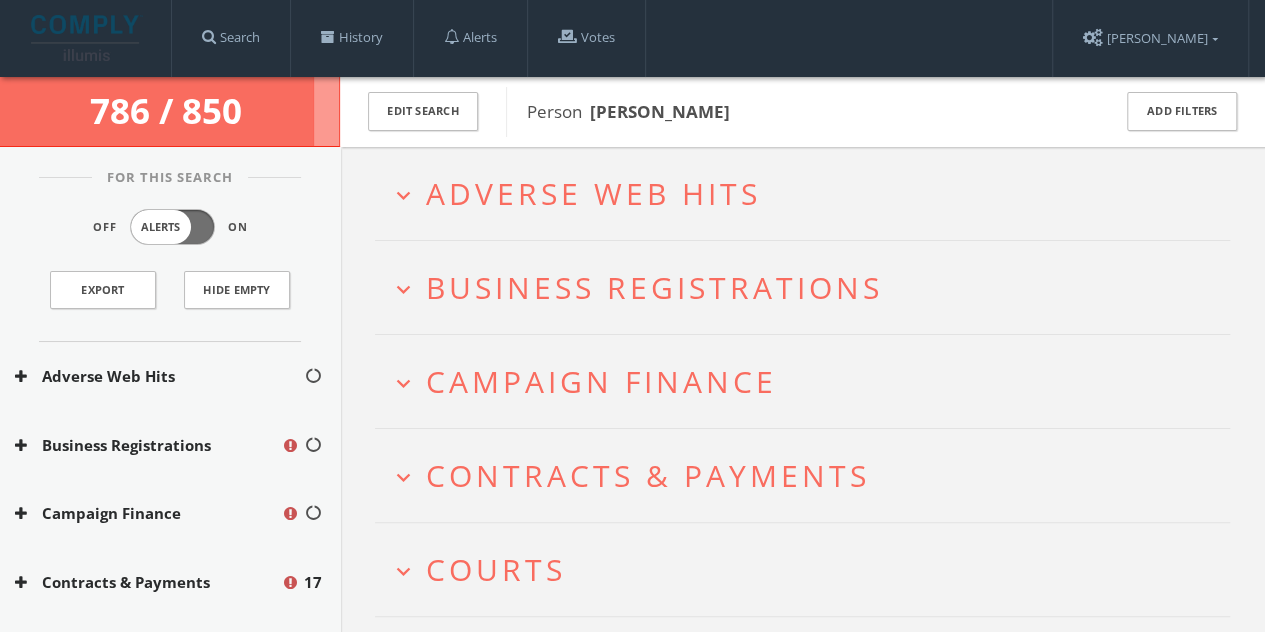 click on "expand_more Contracts & Payments" at bounding box center (802, 475) 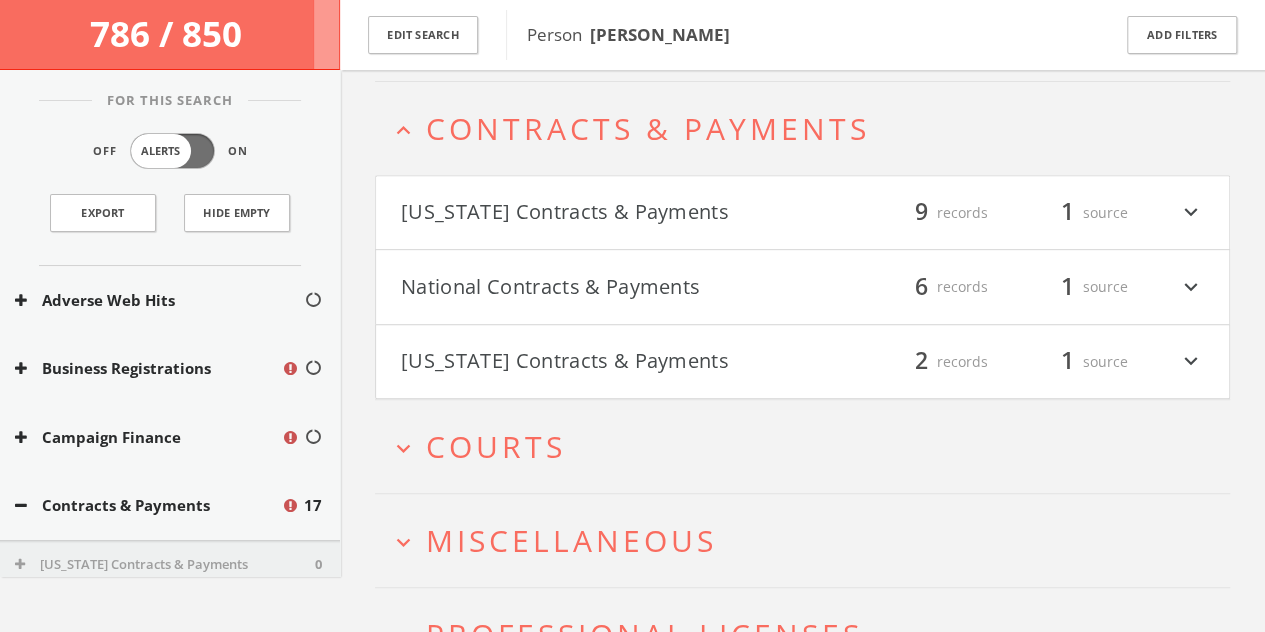 click on "[US_STATE] Contracts & Payments filter_list 9 records 1 source  expand_more" at bounding box center [802, 213] 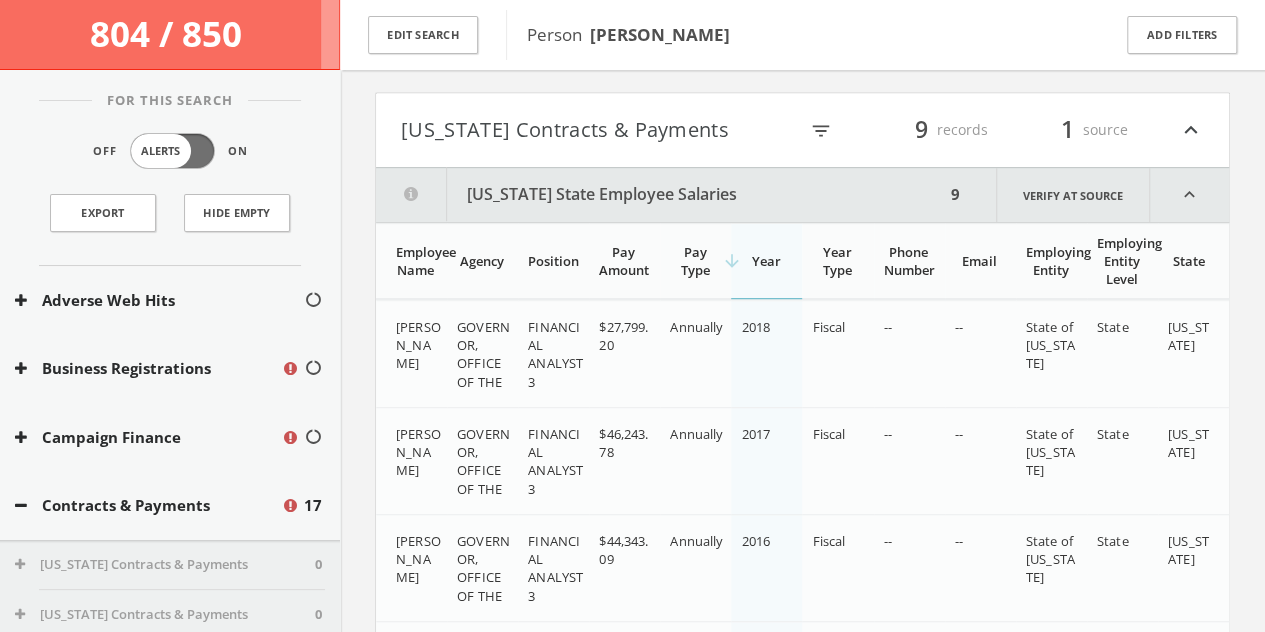 scroll, scrollTop: 534, scrollLeft: 0, axis: vertical 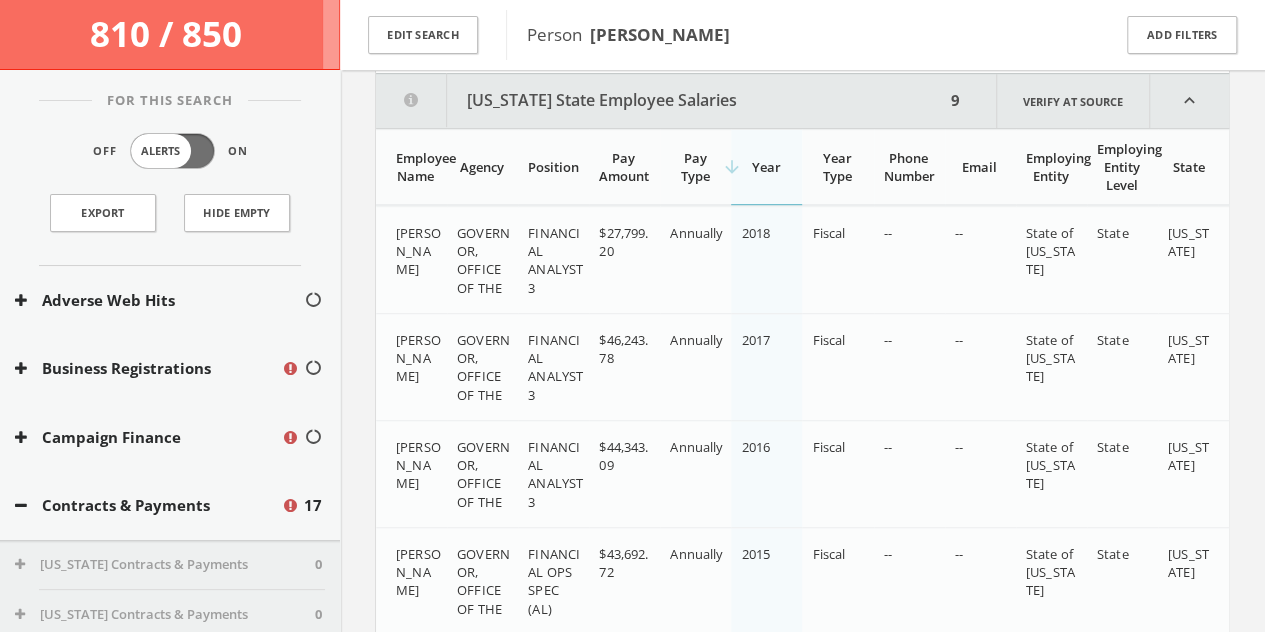 click on "[US_STATE] State Employee Salaries" at bounding box center (660, 101) 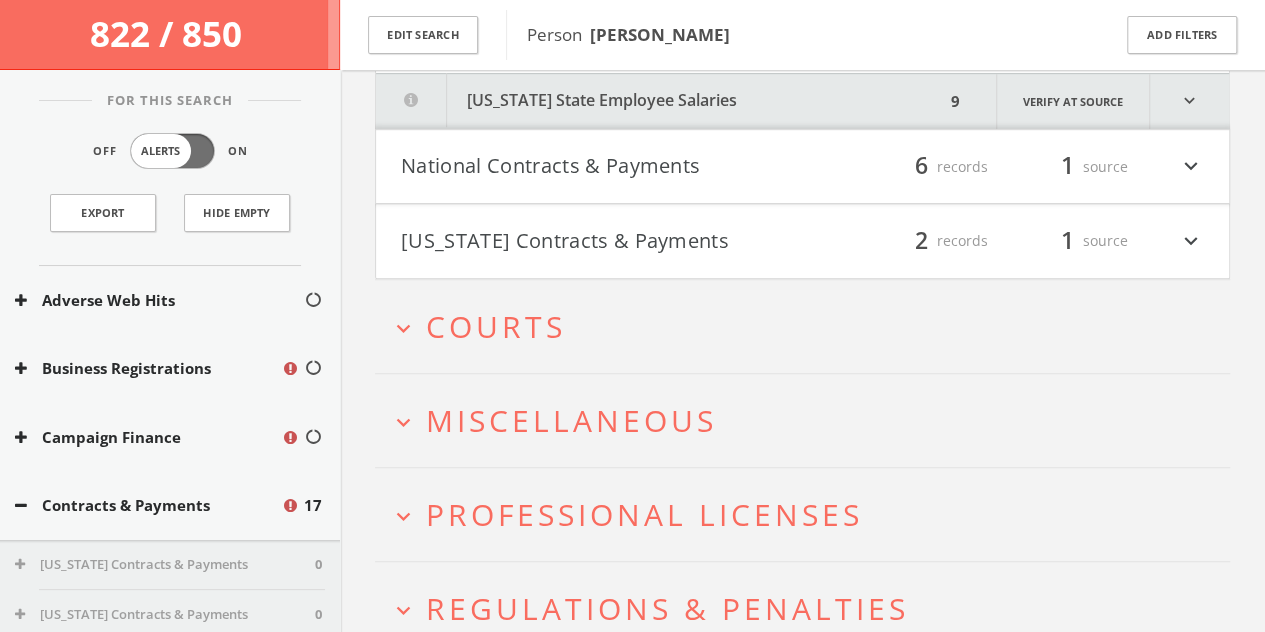 click on "National Contracts & Payments" at bounding box center [602, 167] 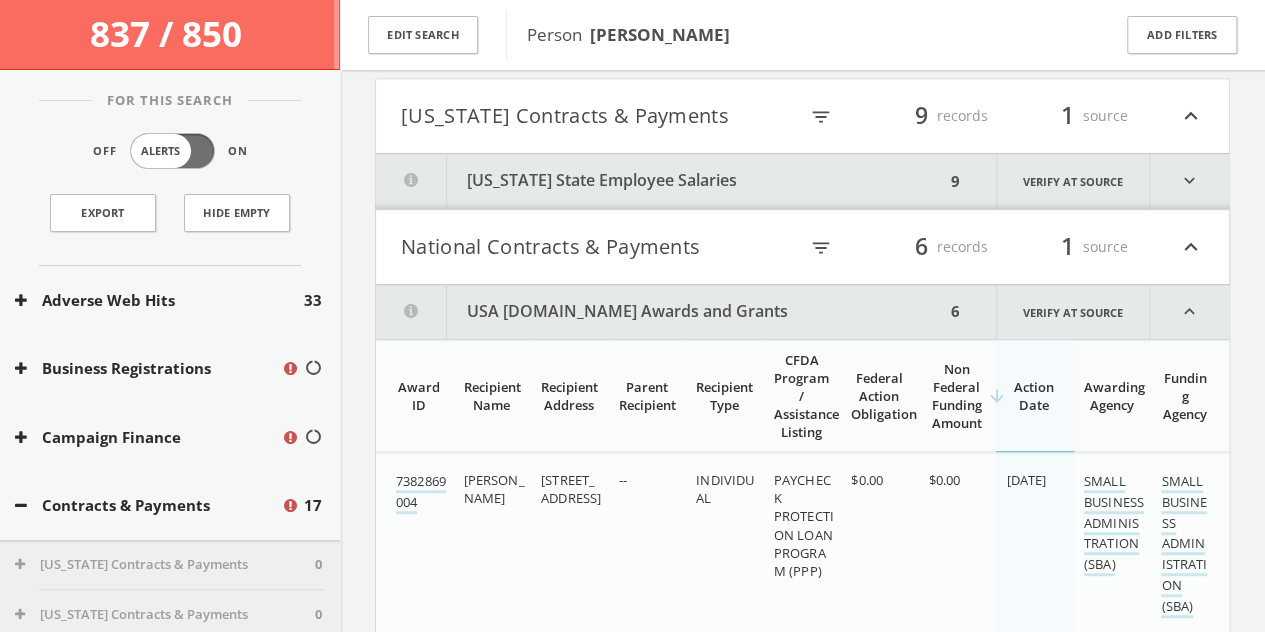 scroll, scrollTop: 456, scrollLeft: 0, axis: vertical 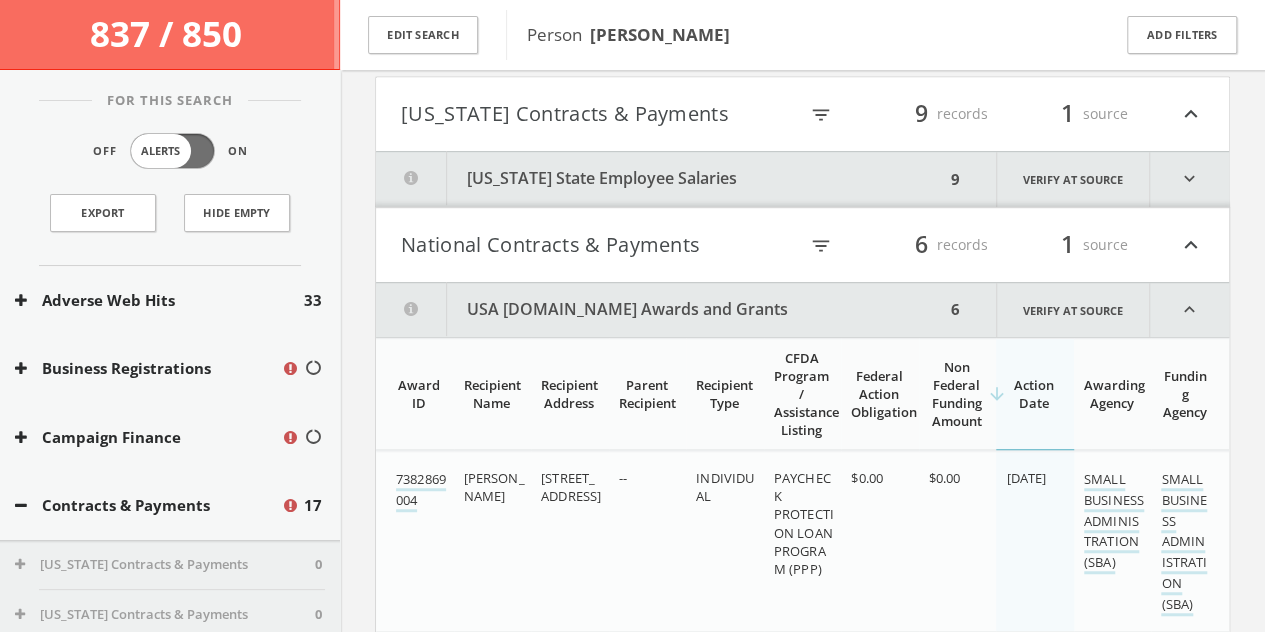 click on "National Contracts & Payments" at bounding box center [599, 245] 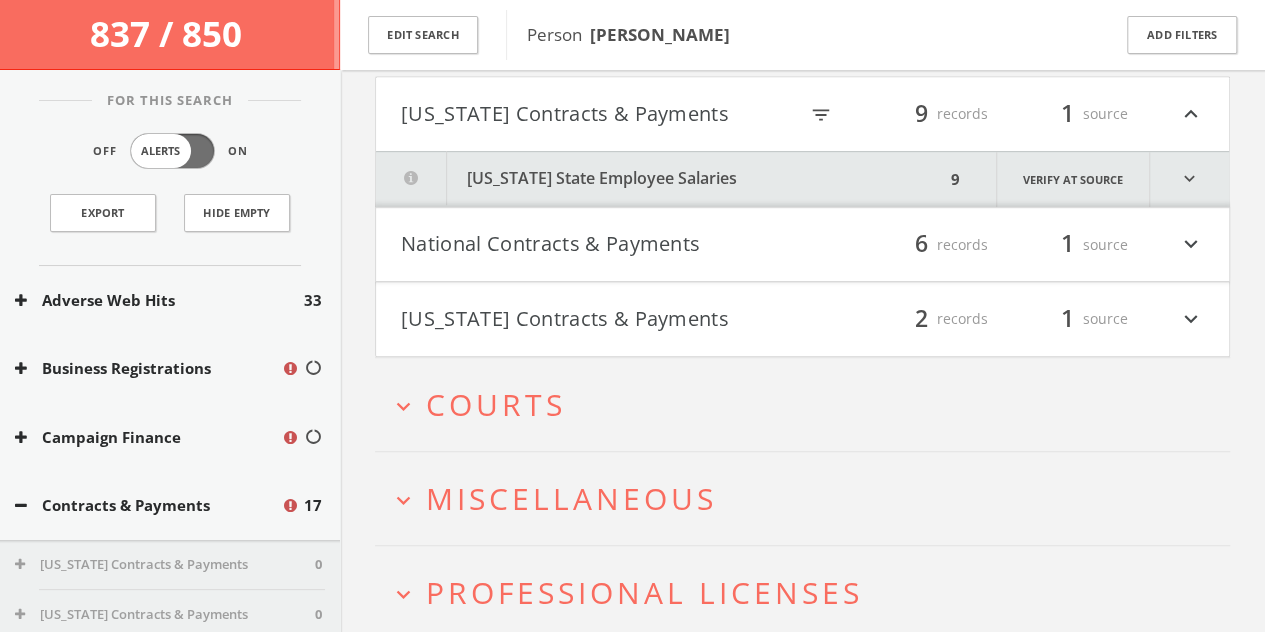 click on "[US_STATE] Contracts & Payments" at bounding box center (602, 319) 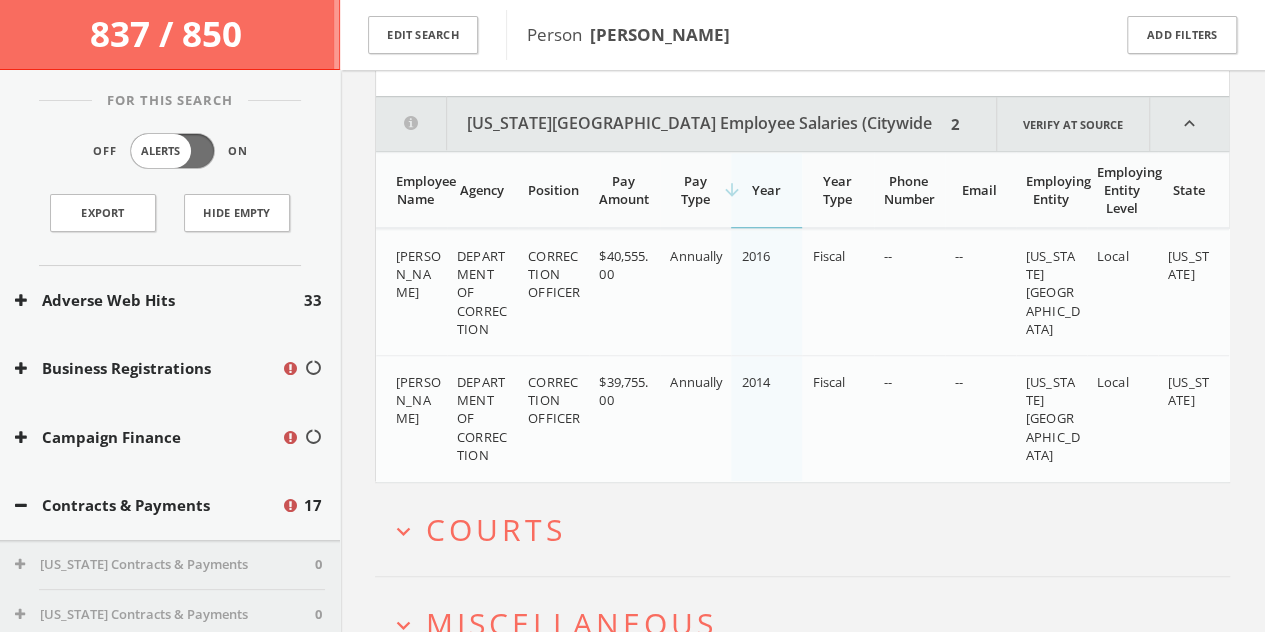 scroll, scrollTop: 738, scrollLeft: 0, axis: vertical 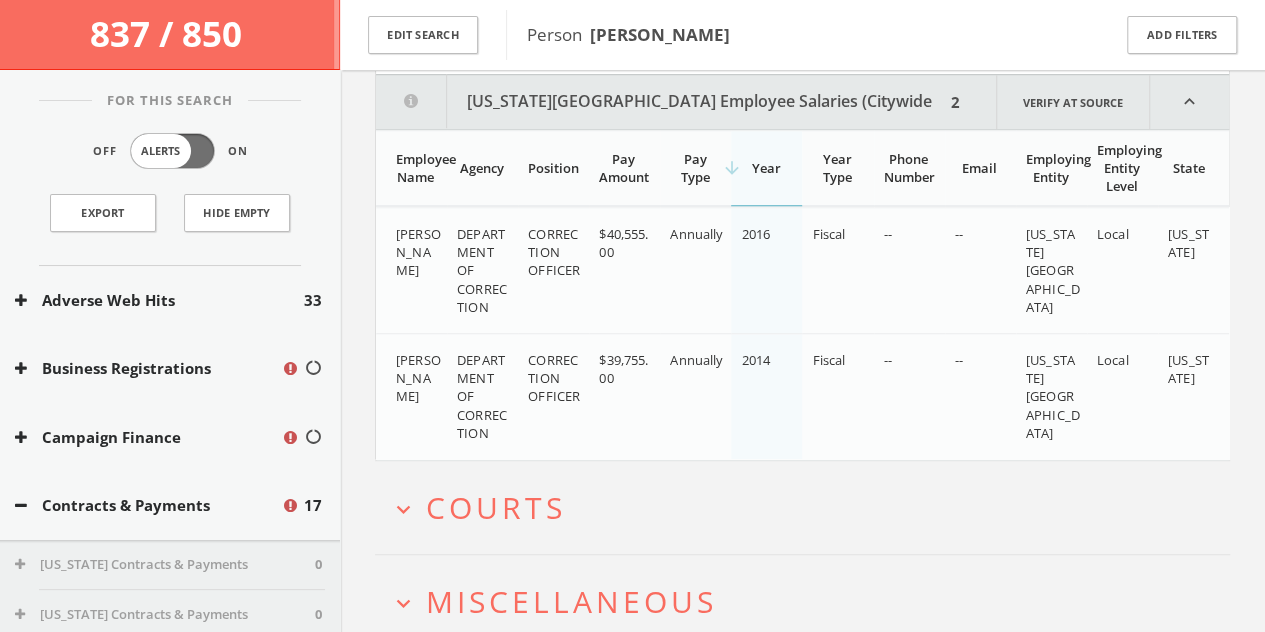 click on "[US_STATE][GEOGRAPHIC_DATA] Employee Salaries (Citywide Payroll)" at bounding box center (660, 102) 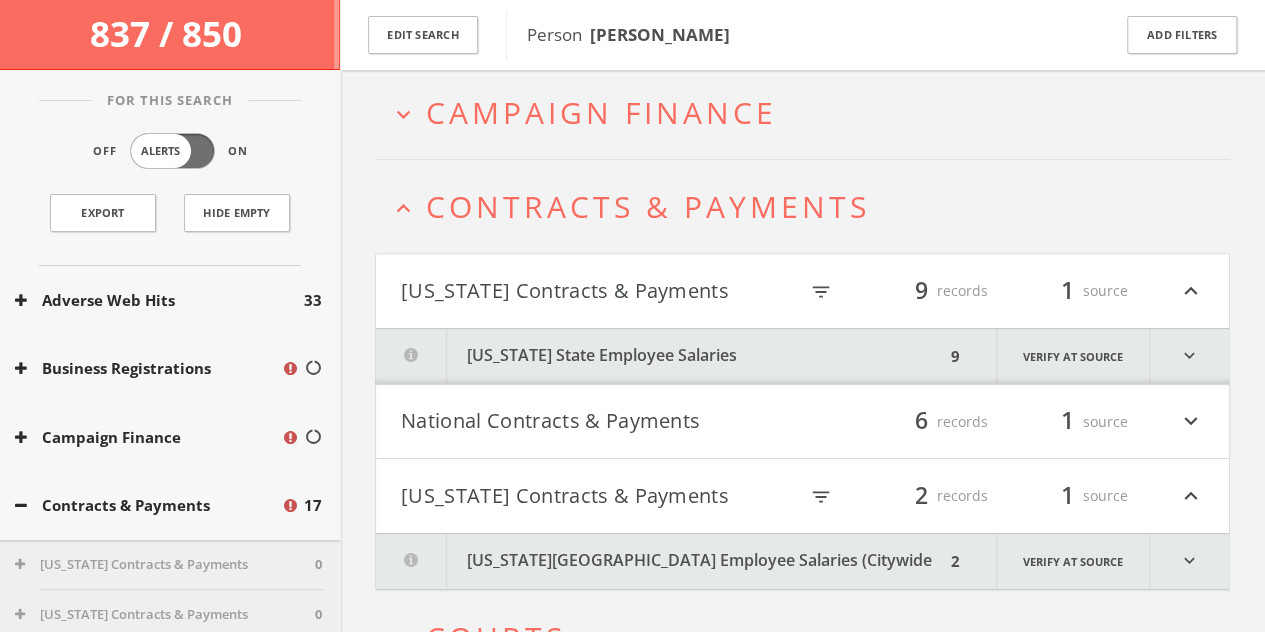 click on "Contracts & Payments" at bounding box center (648, 206) 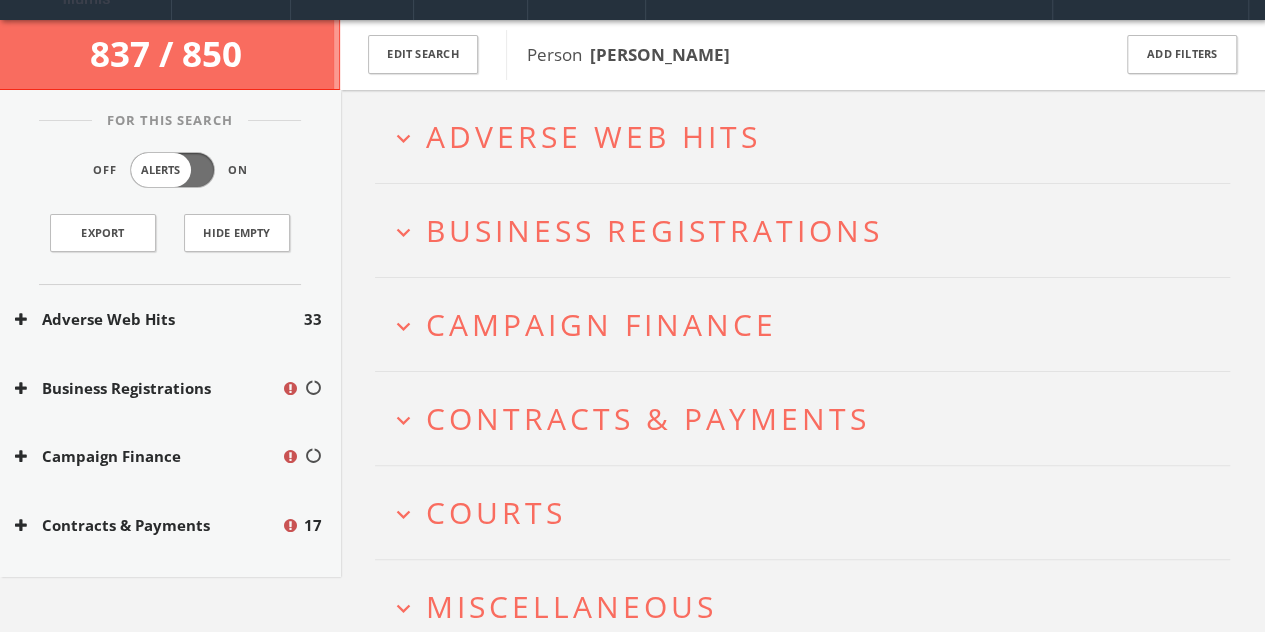 scroll, scrollTop: 0, scrollLeft: 0, axis: both 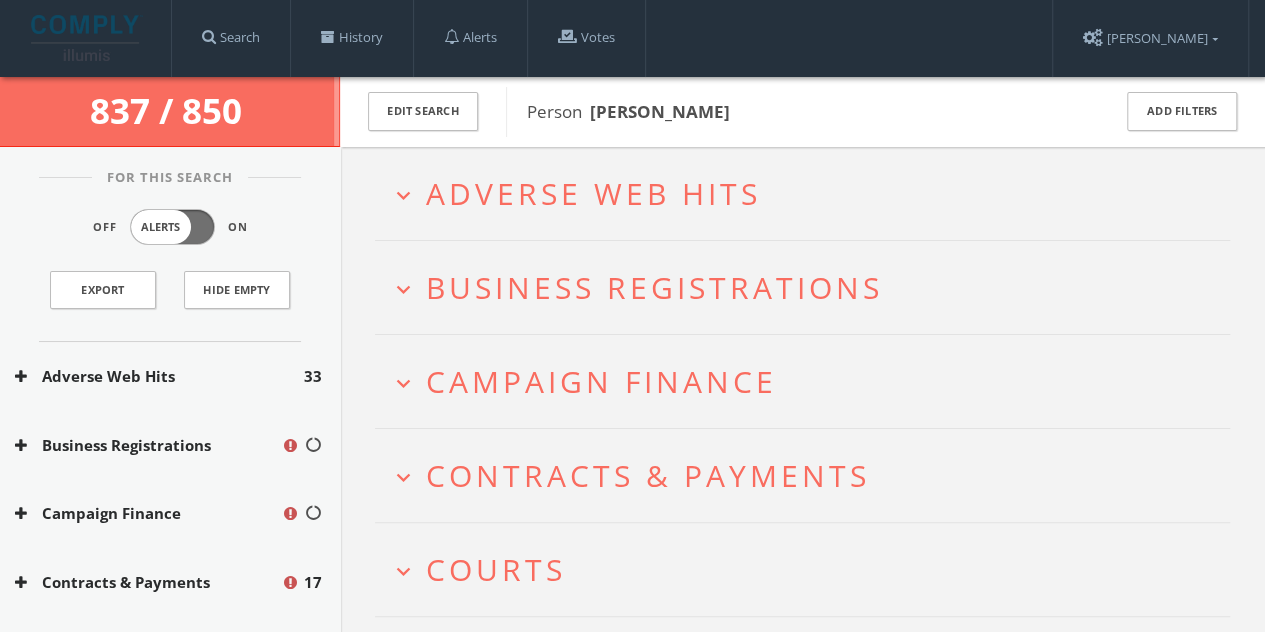 click on "Adverse Web Hits" at bounding box center [593, 193] 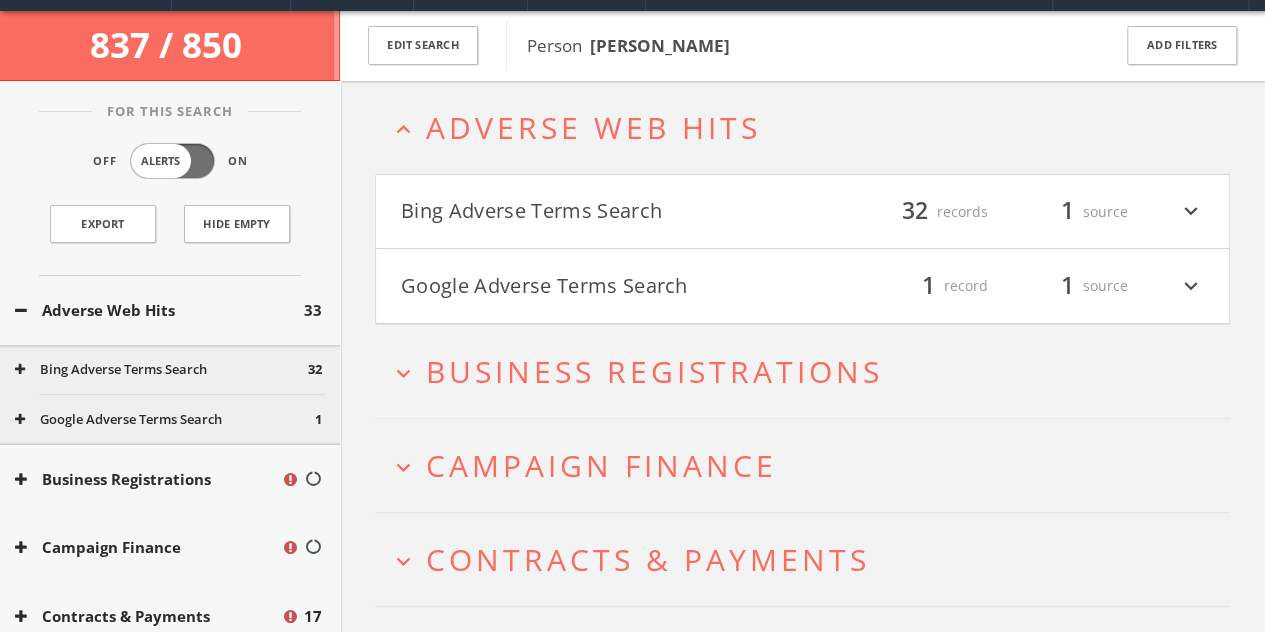 scroll, scrollTop: 76, scrollLeft: 0, axis: vertical 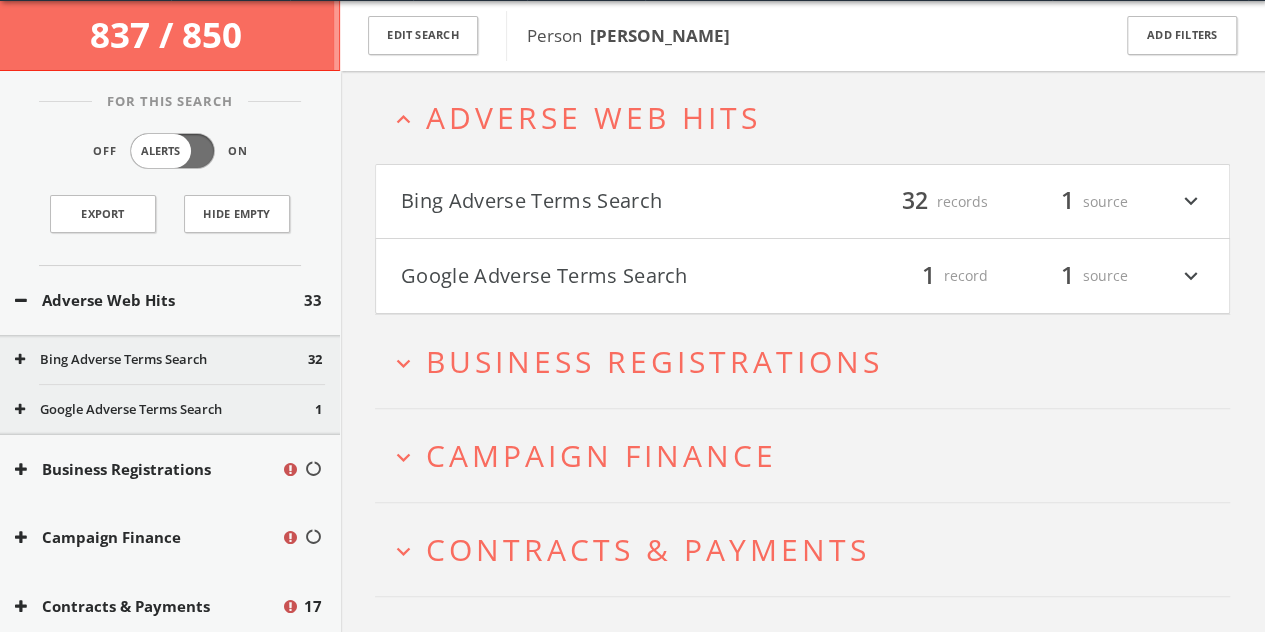 click on "Bing Adverse Terms Search" at bounding box center [602, 202] 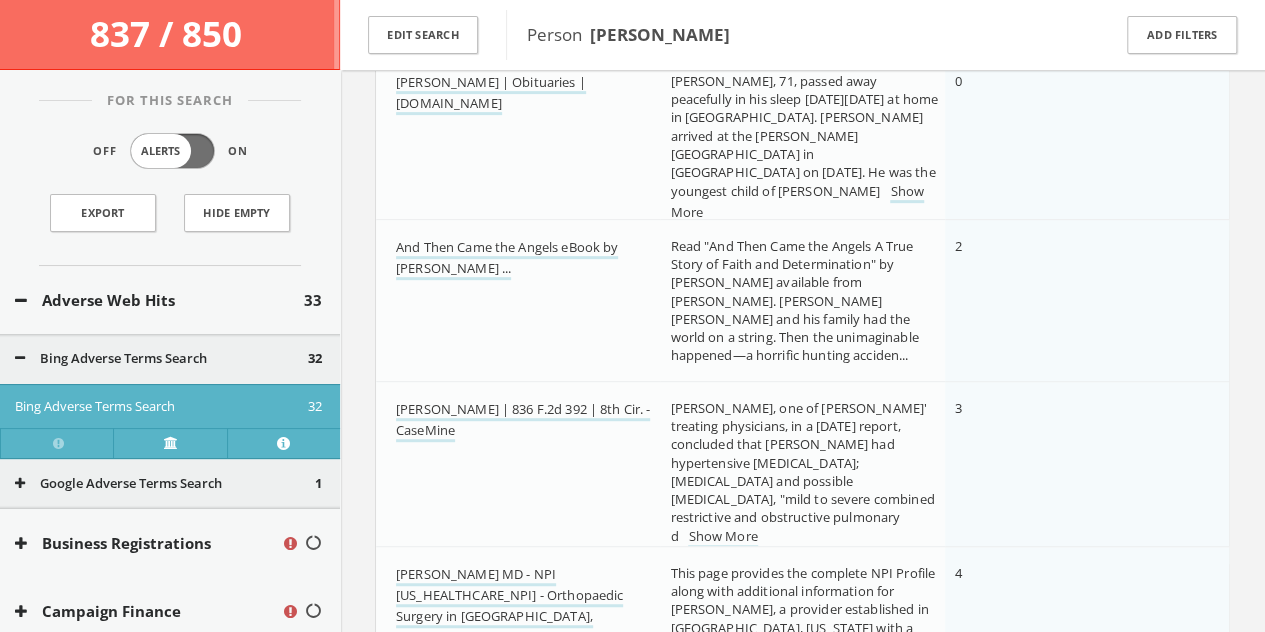 scroll, scrollTop: 0, scrollLeft: 0, axis: both 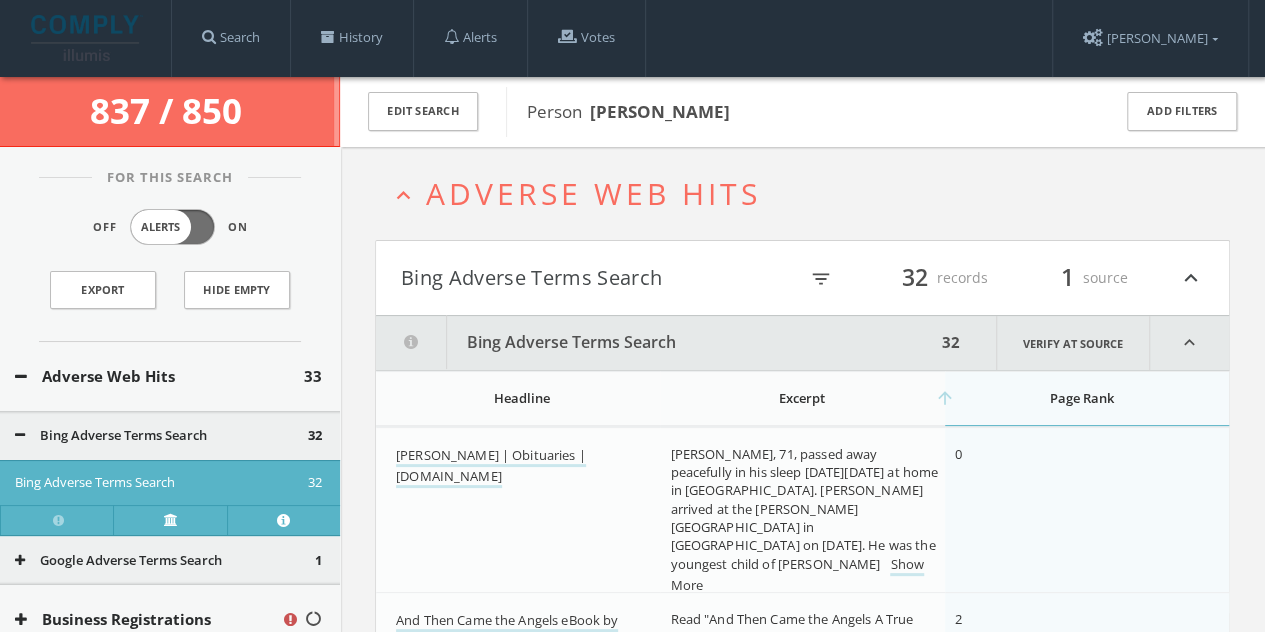 click on "Bing Adverse Terms Search" at bounding box center (599, 278) 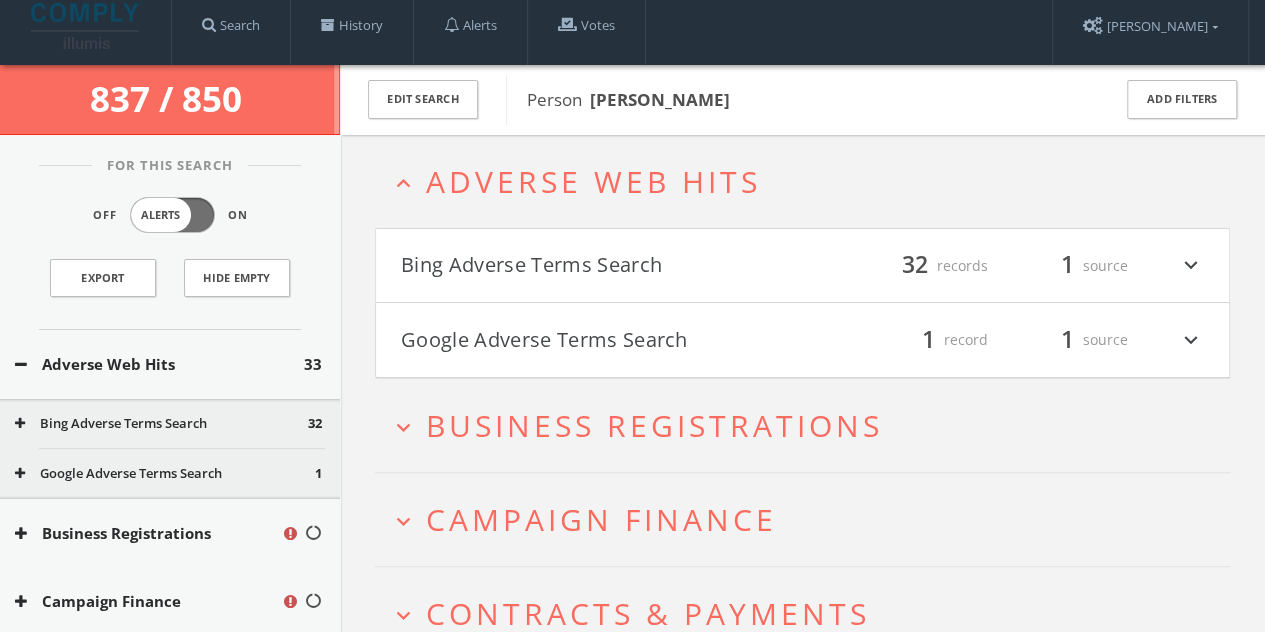 scroll, scrollTop: 0, scrollLeft: 0, axis: both 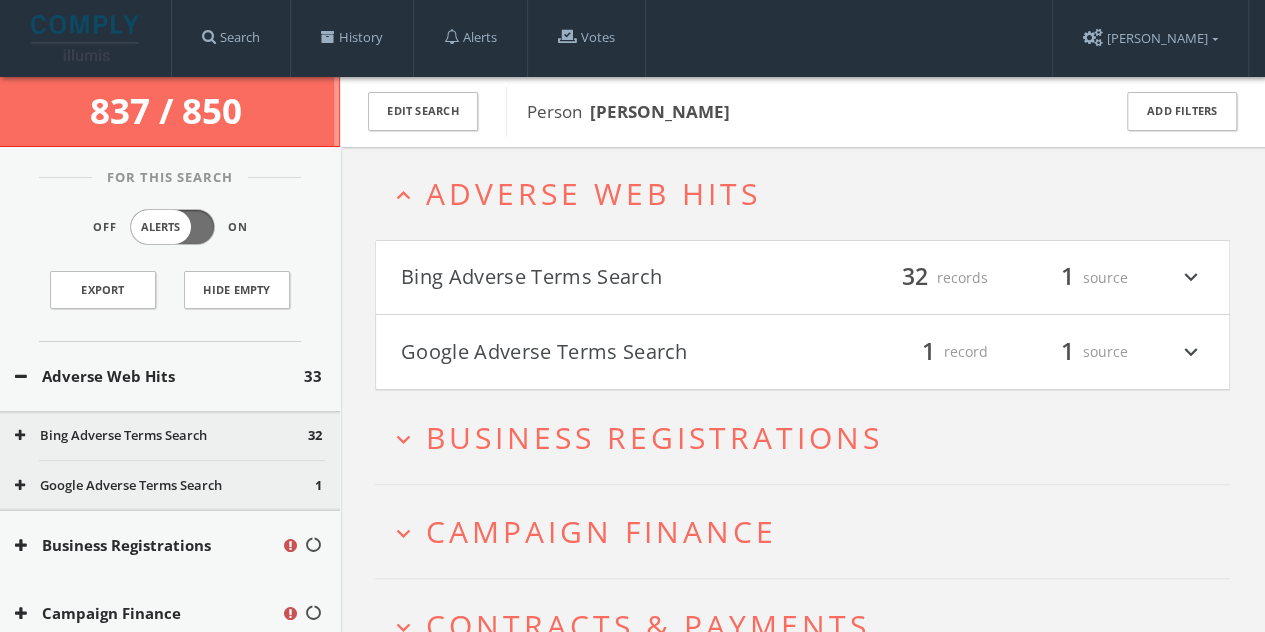 click on "Adverse Web Hits" at bounding box center (593, 193) 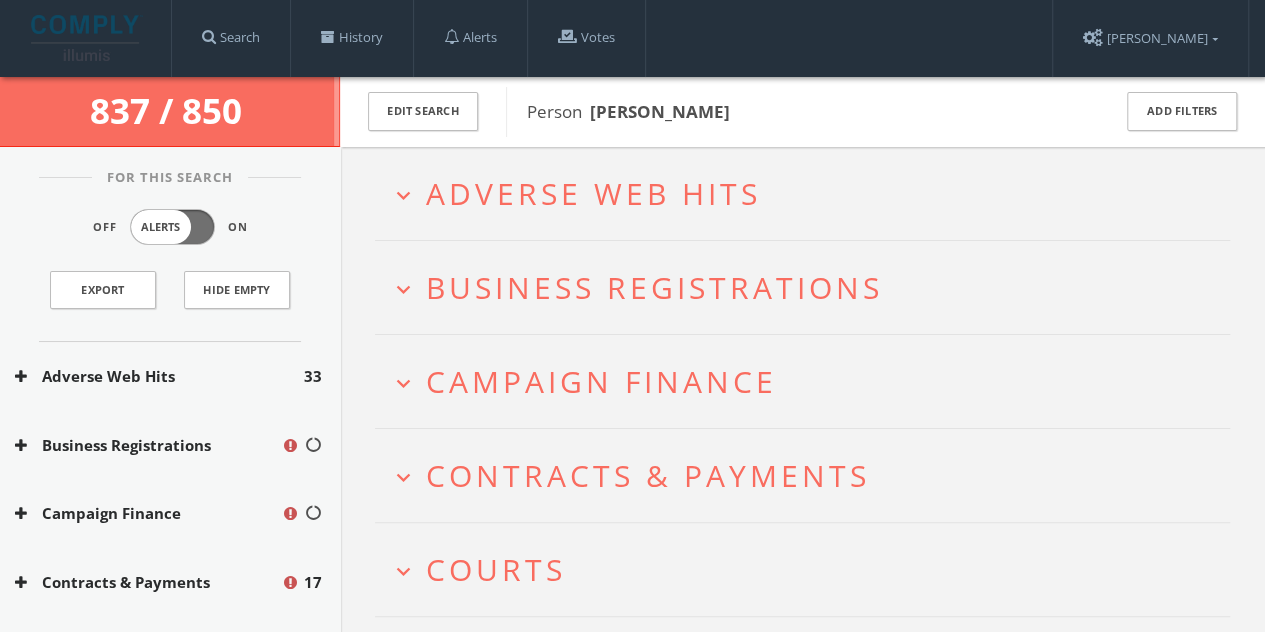 click on "Business Registrations" at bounding box center [654, 287] 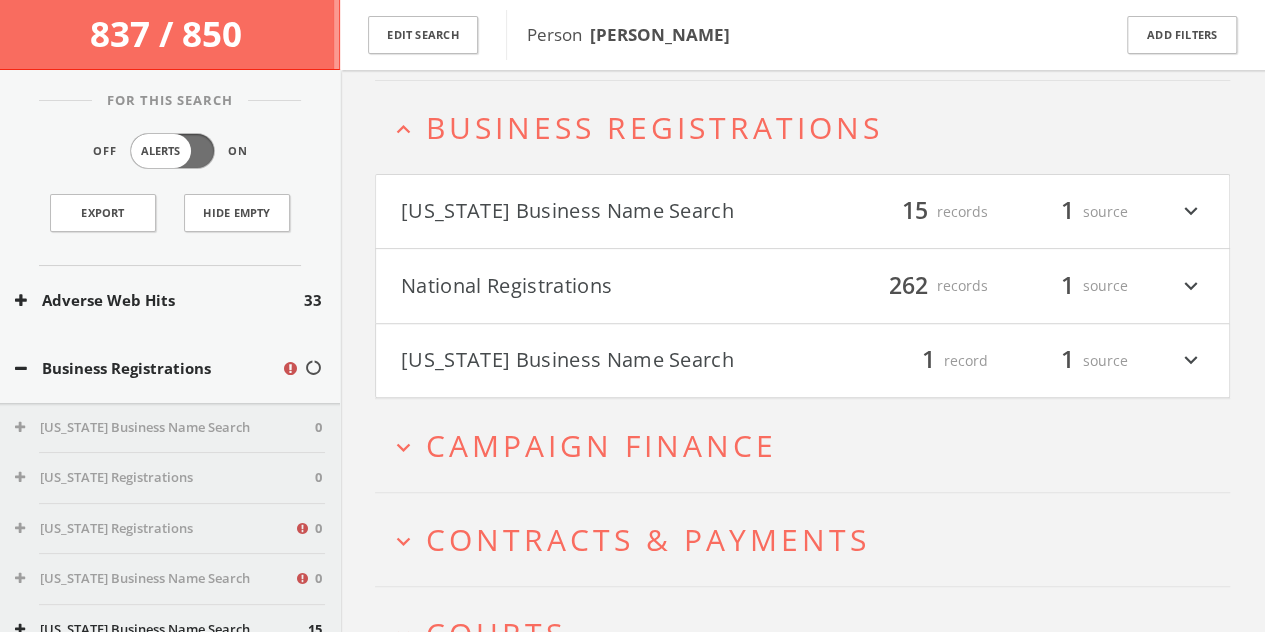click on "[US_STATE] Business Name Search" at bounding box center (602, 212) 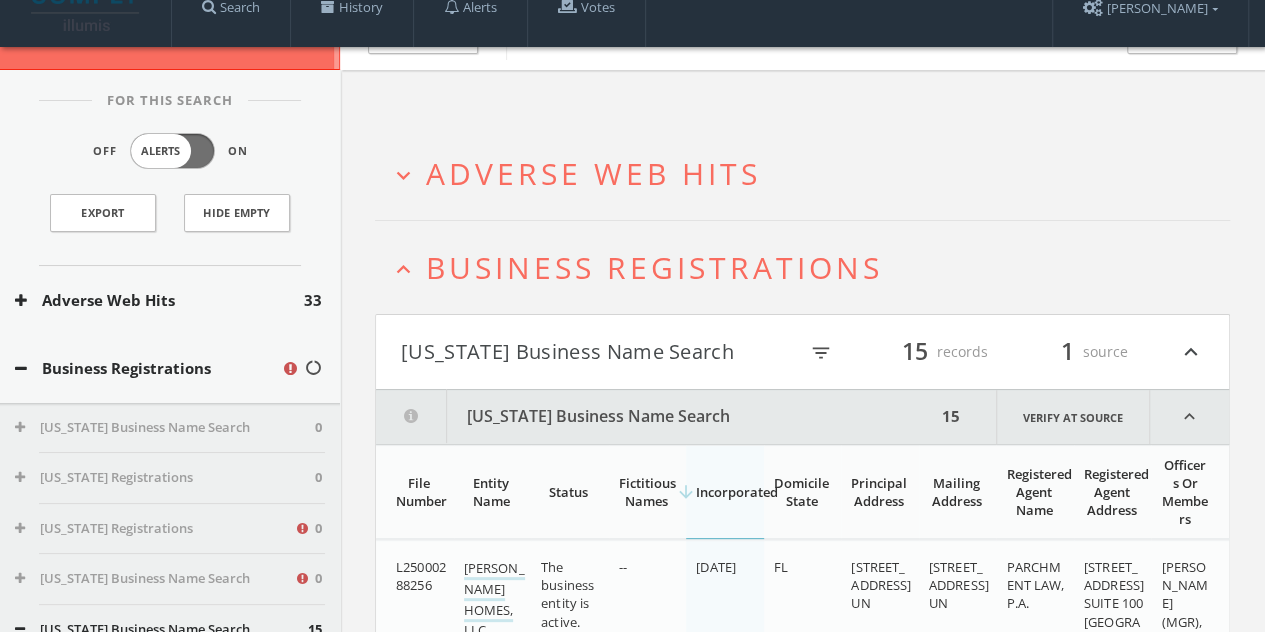 scroll, scrollTop: 0, scrollLeft: 0, axis: both 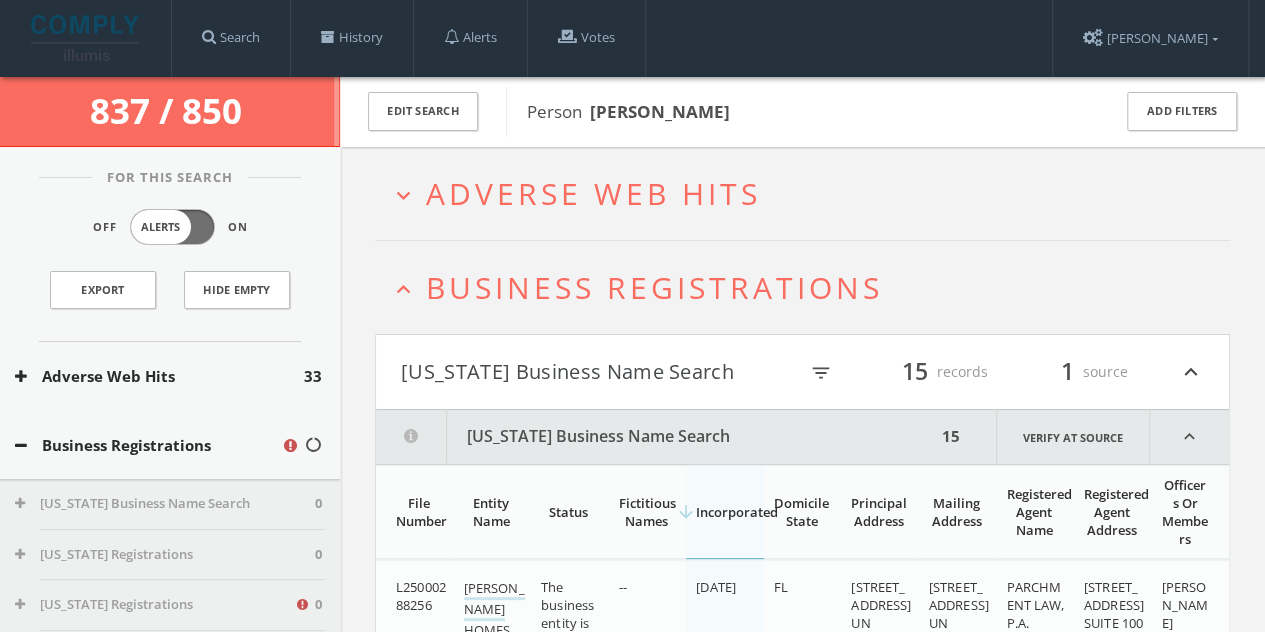 click on "Business Registrations" at bounding box center (654, 287) 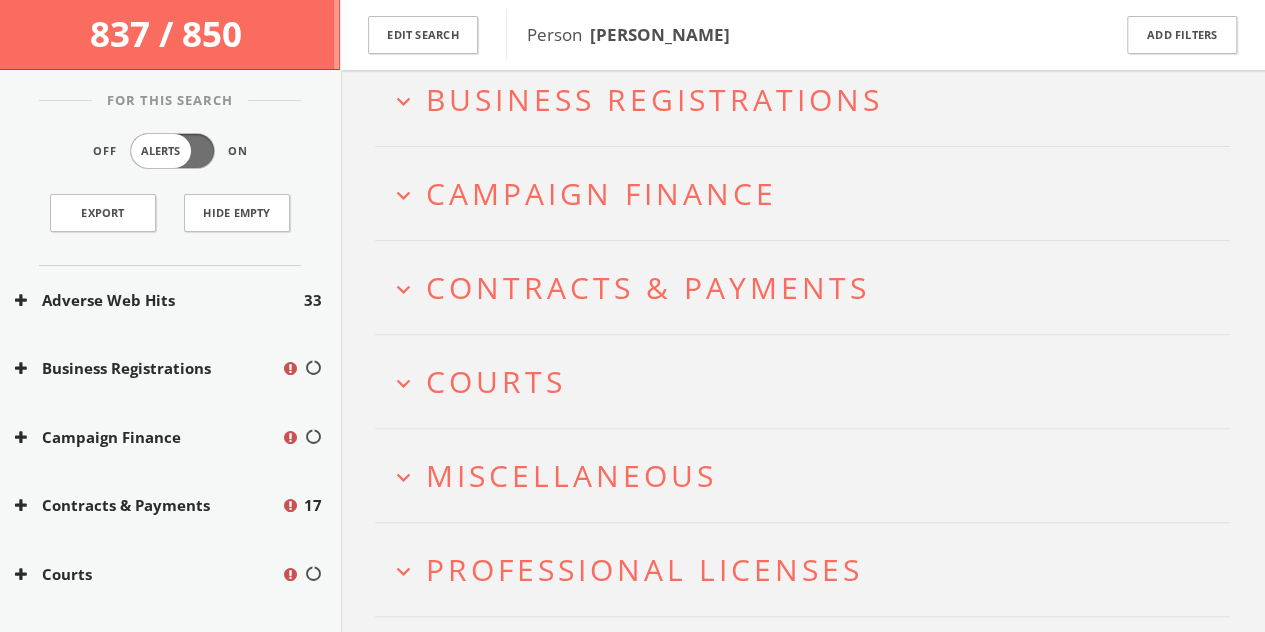 scroll, scrollTop: 199, scrollLeft: 0, axis: vertical 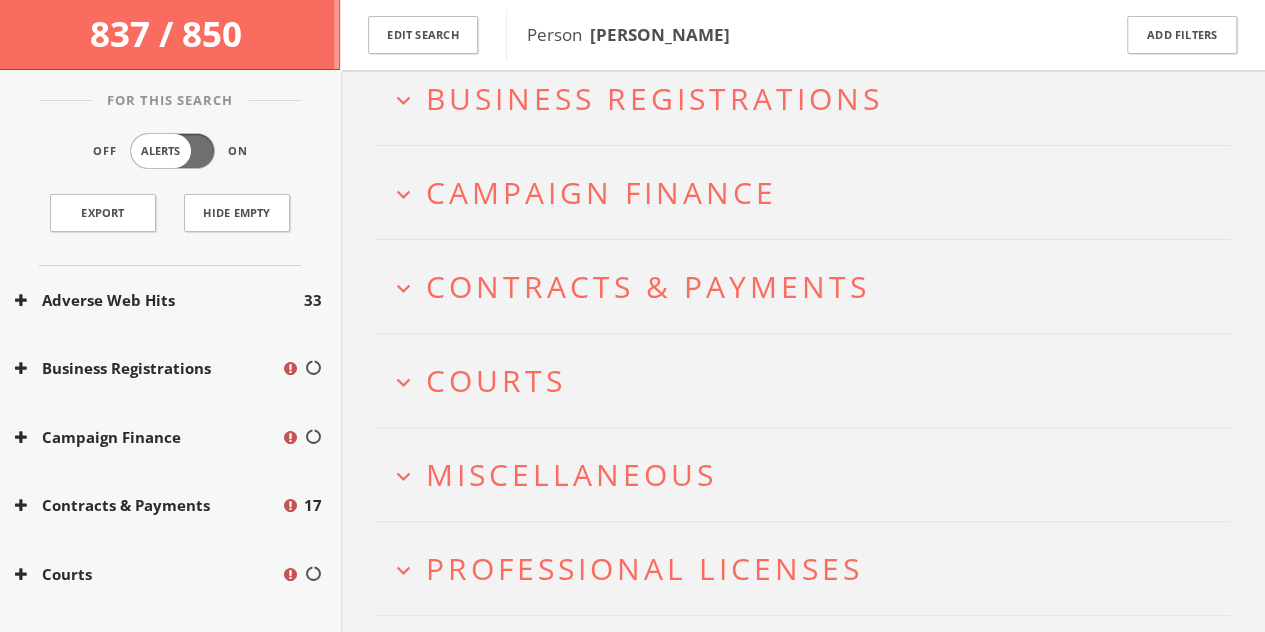 click on "Courts" at bounding box center (496, 380) 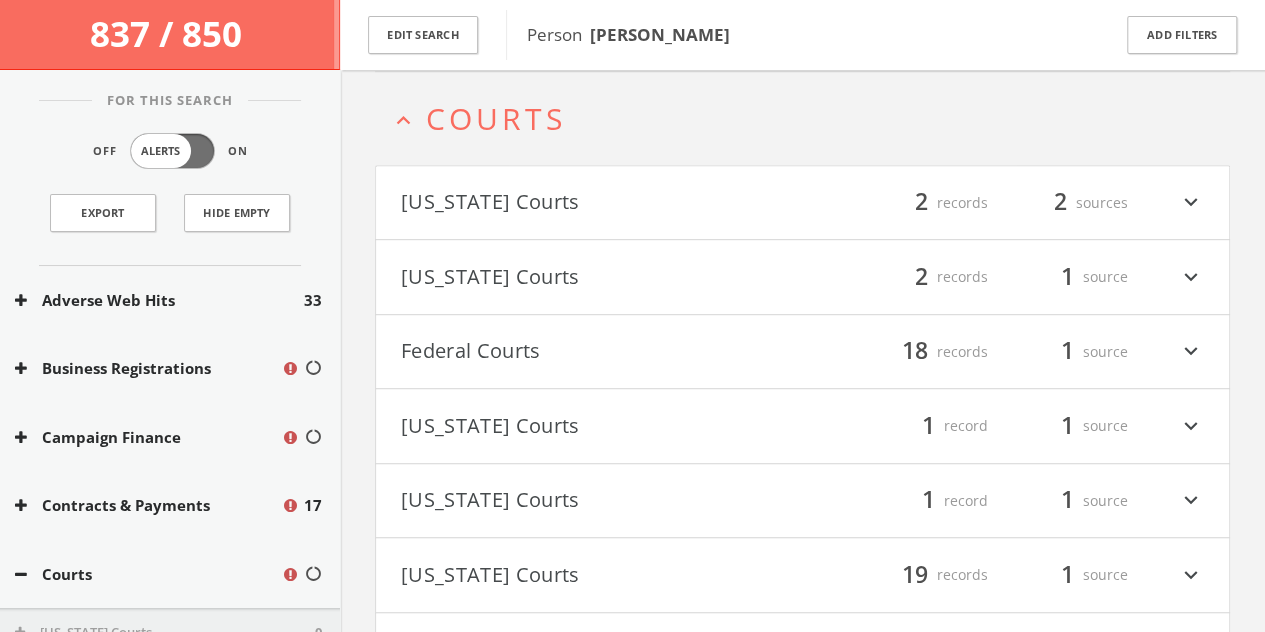 click on "Courts" at bounding box center (496, 118) 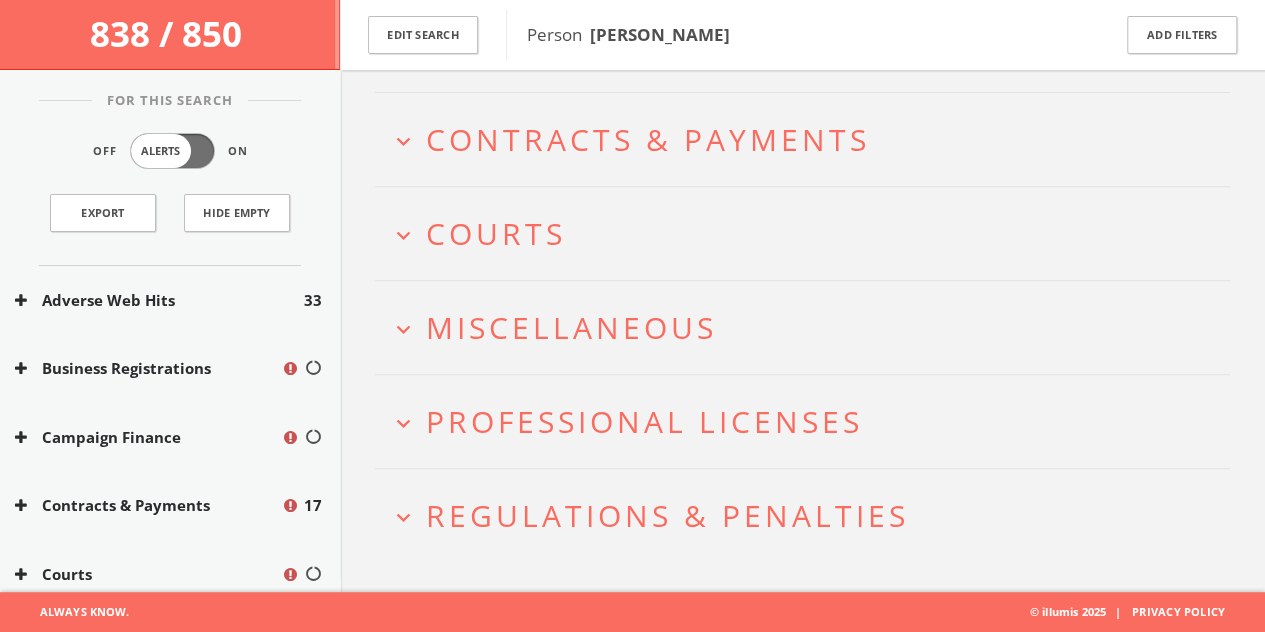 scroll, scrollTop: 342, scrollLeft: 0, axis: vertical 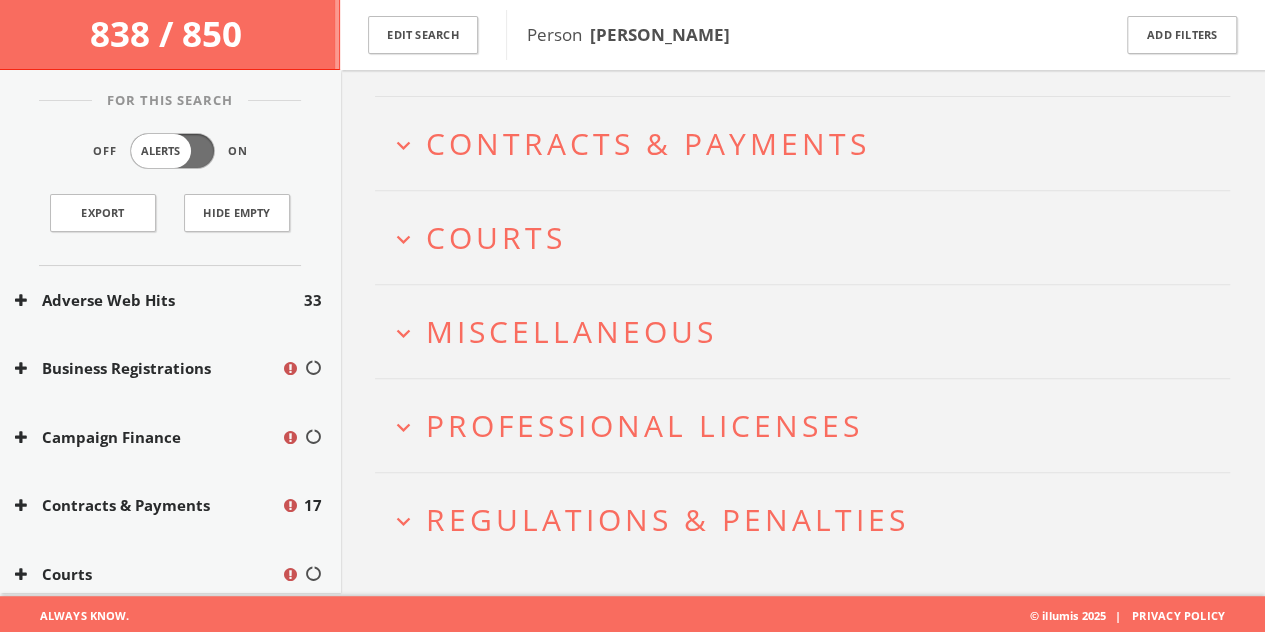 click on "Miscellaneous" at bounding box center [571, 331] 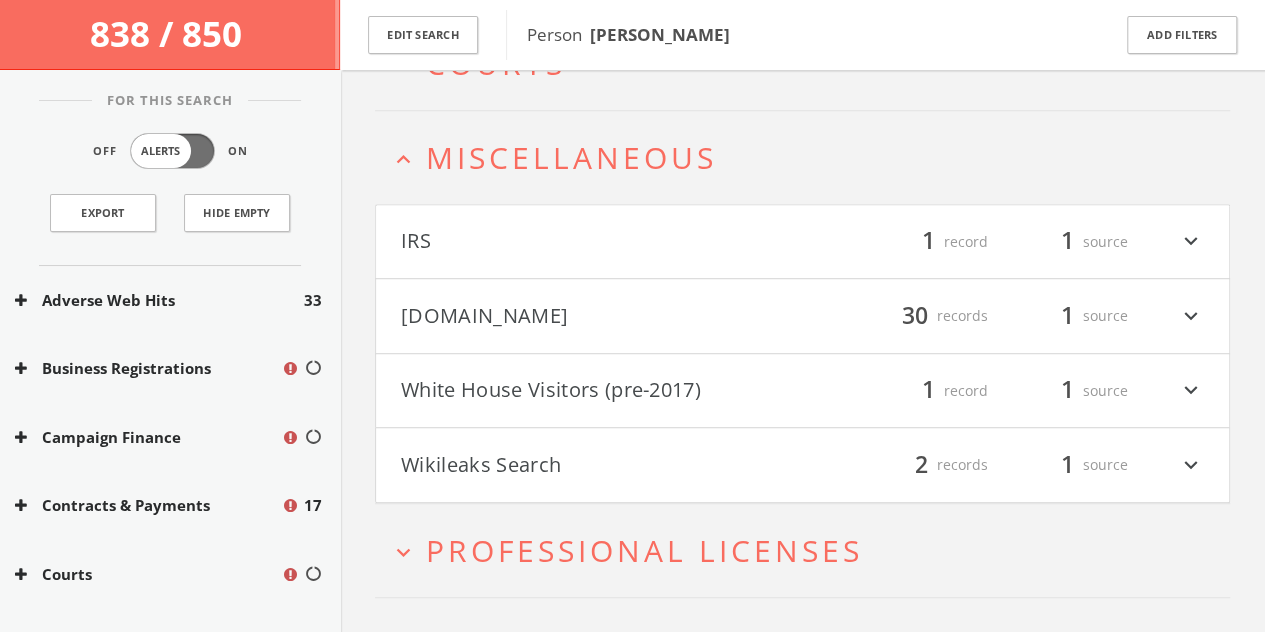 drag, startPoint x: 516, startPoint y: 186, endPoint x: 524, endPoint y: 161, distance: 26.24881 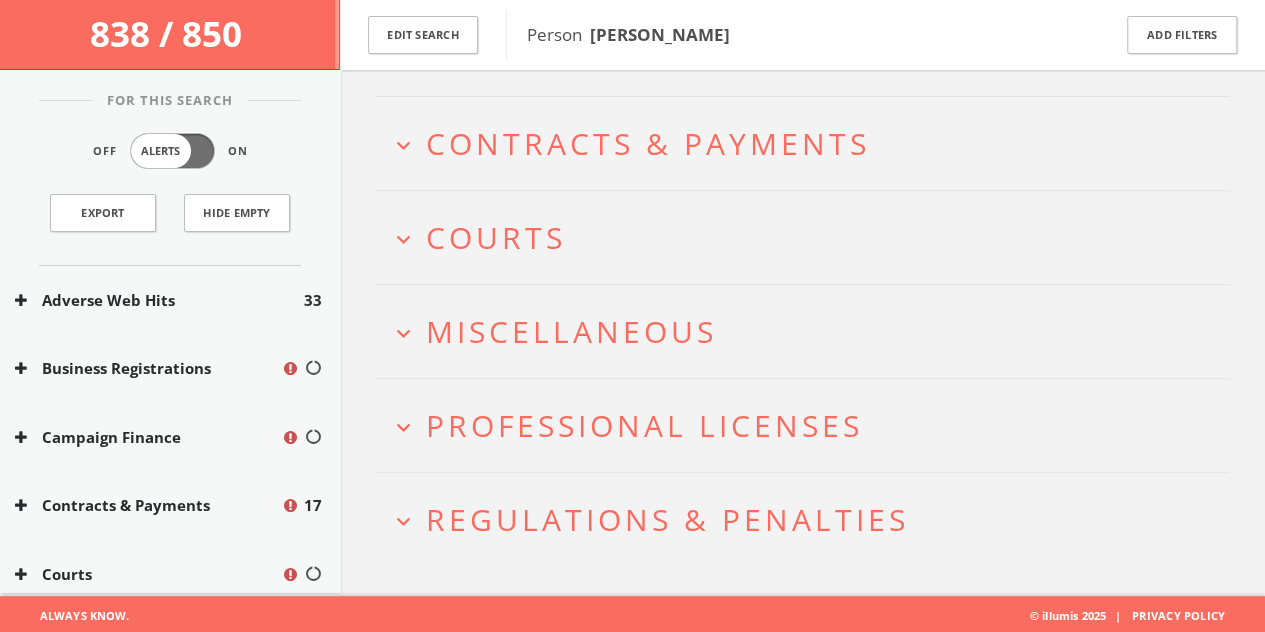 click on "Courts" at bounding box center (496, 237) 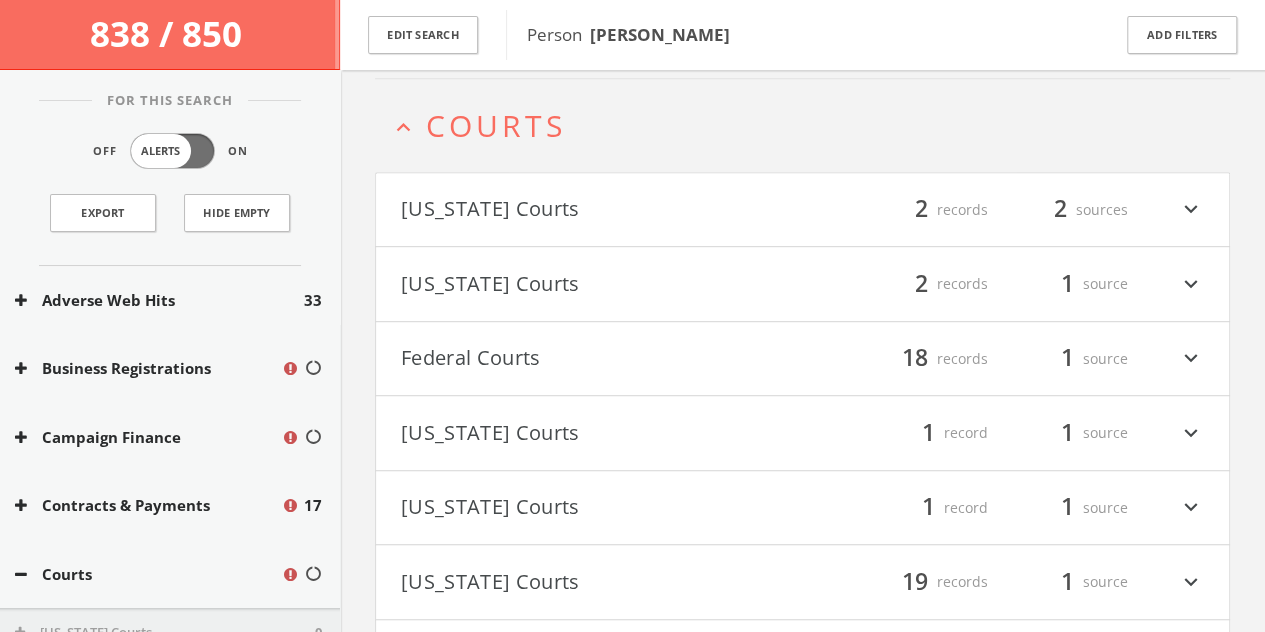 scroll, scrollTop: 342, scrollLeft: 0, axis: vertical 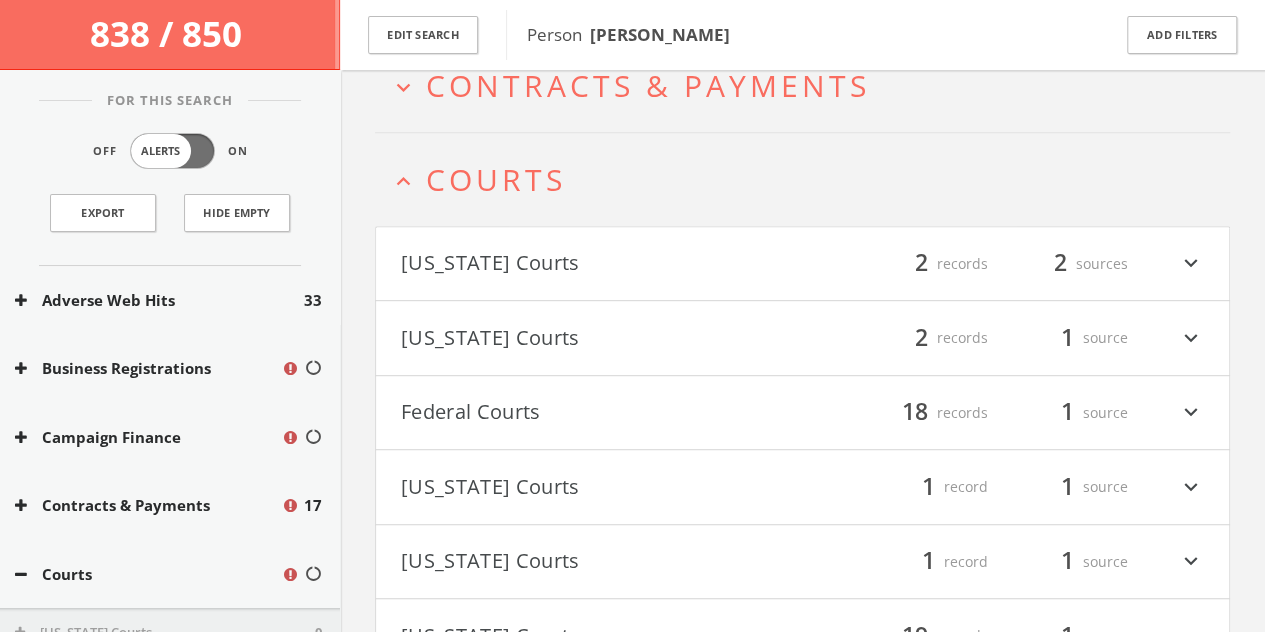 click on "Courts" at bounding box center (496, 179) 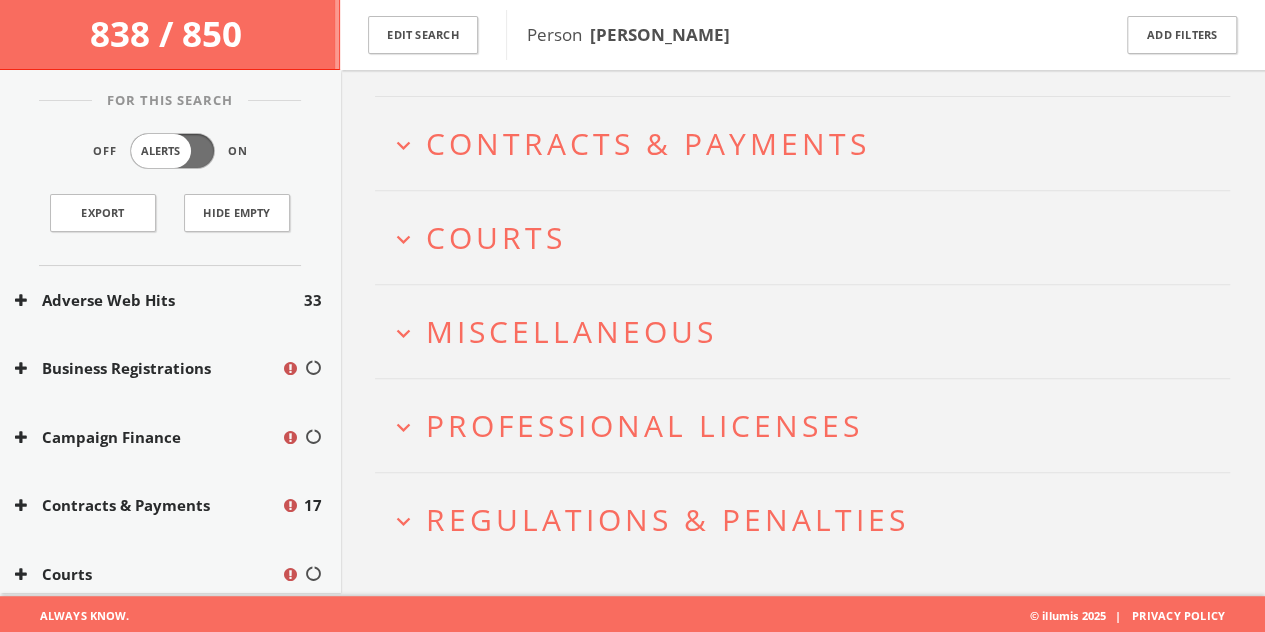click on "Miscellaneous" at bounding box center [571, 331] 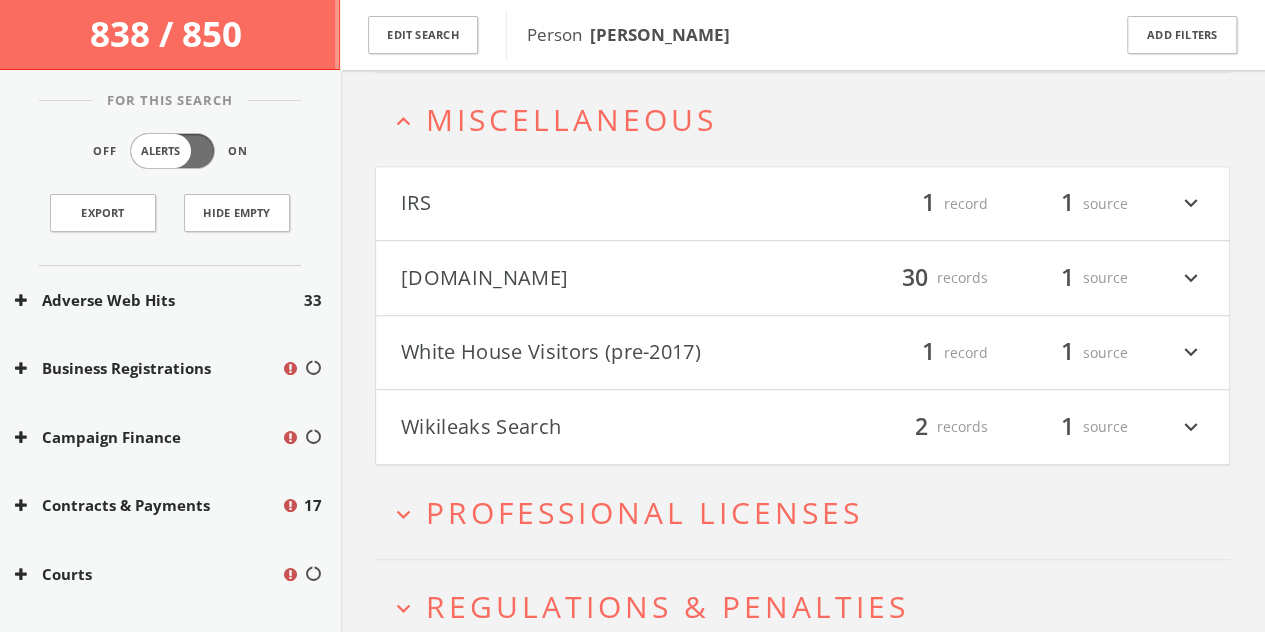 drag, startPoint x: 503, startPoint y: 207, endPoint x: 503, endPoint y: 191, distance: 16 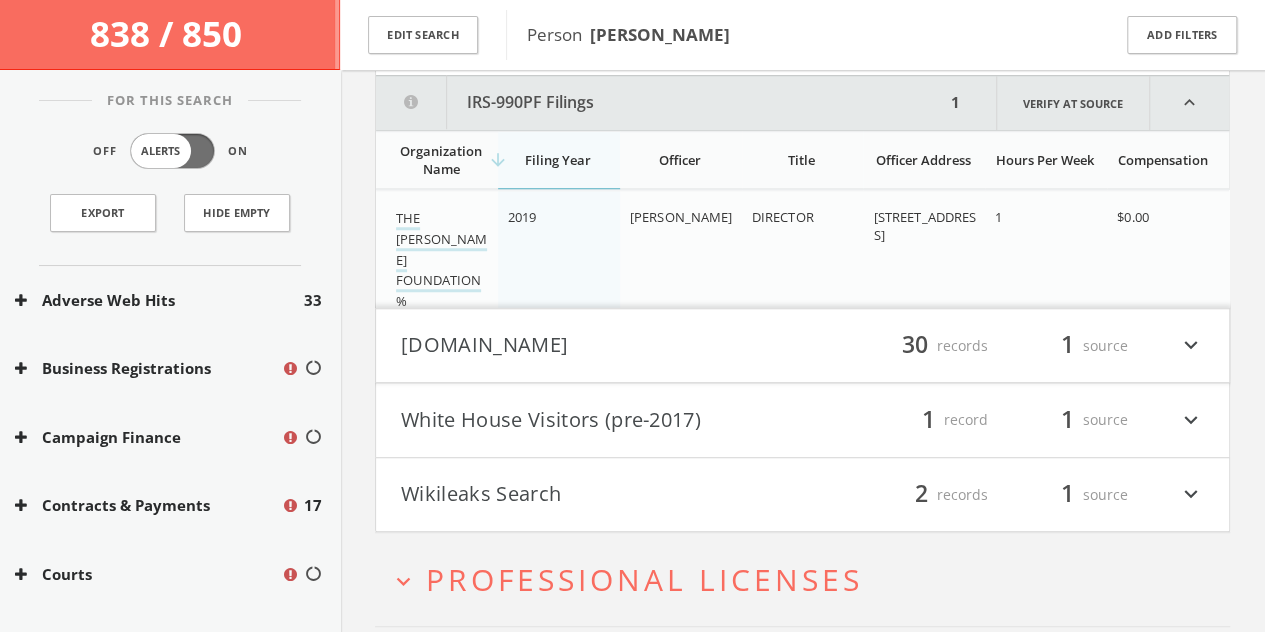scroll, scrollTop: 722, scrollLeft: 0, axis: vertical 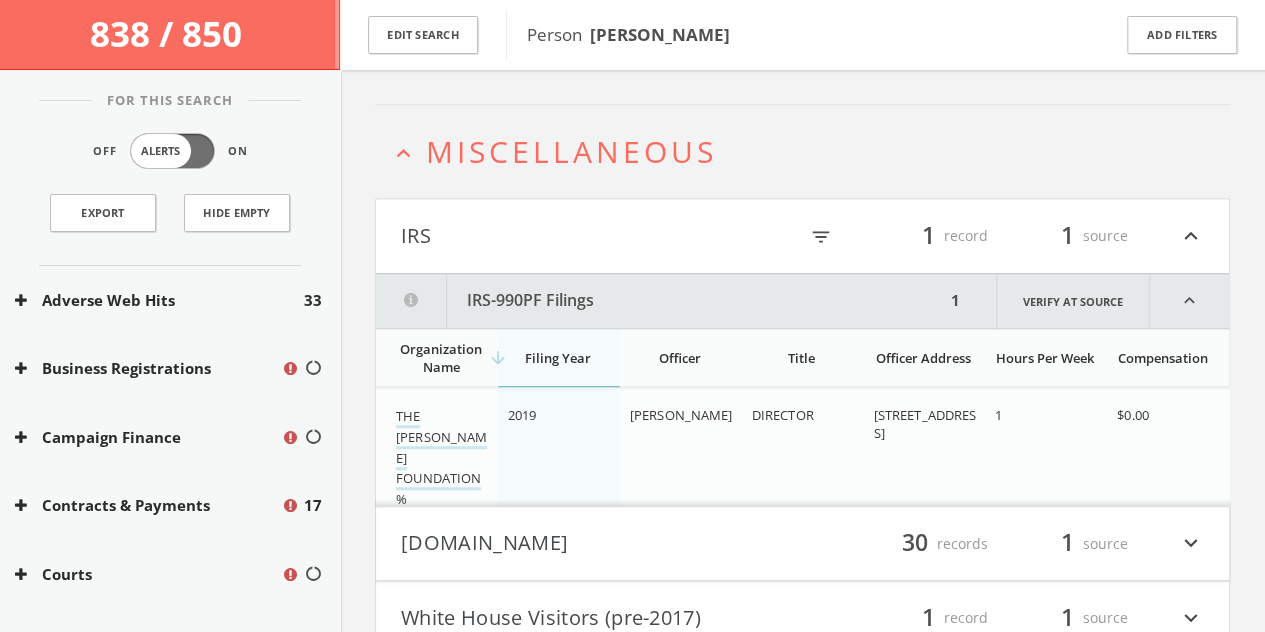 click on "IRS filter_list 1 record  1 source  expand_less" at bounding box center [802, 236] 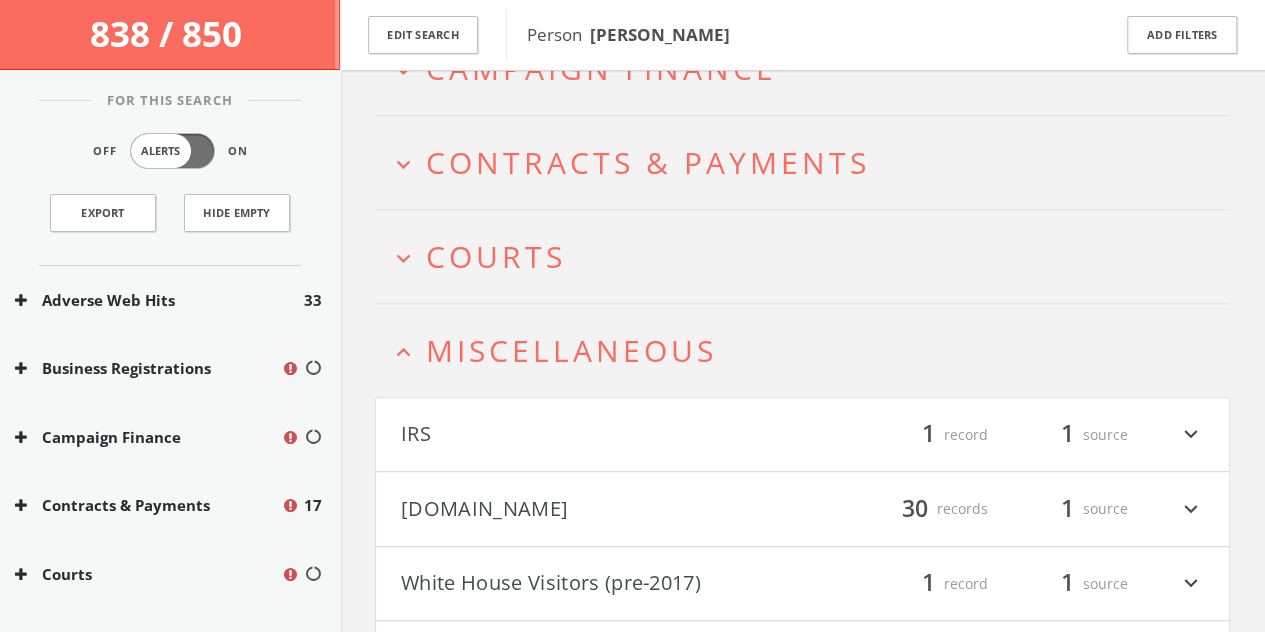 click on "Miscellaneous" at bounding box center (571, 350) 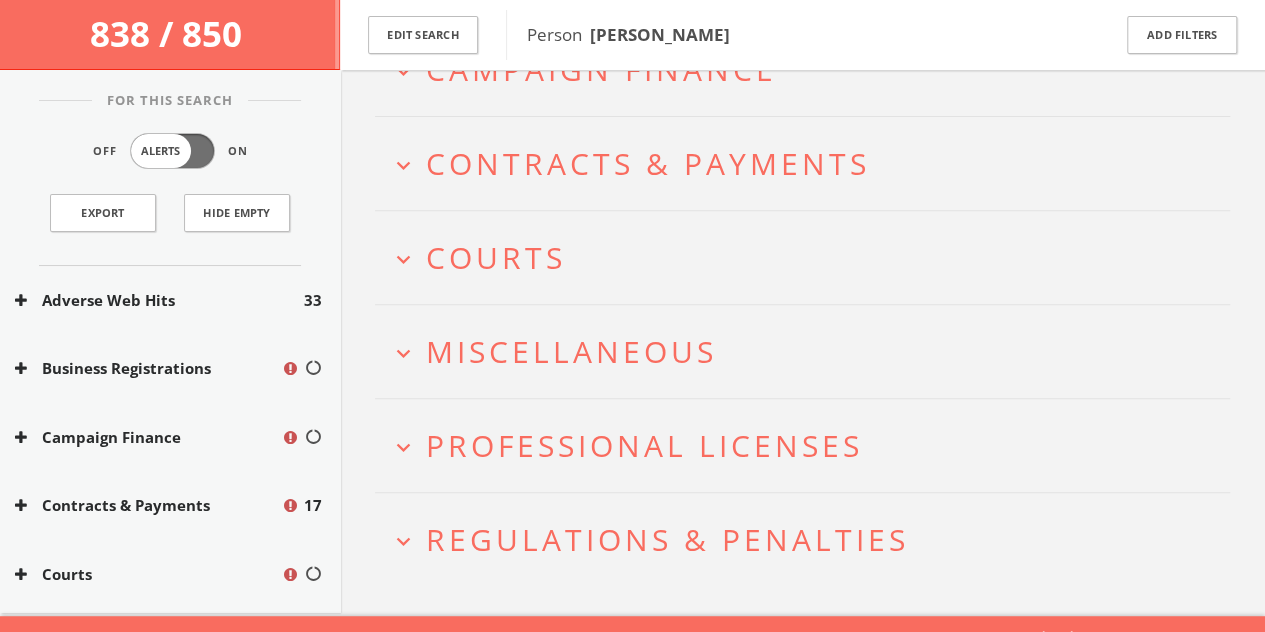 click on "expand_more Courts" at bounding box center (802, 257) 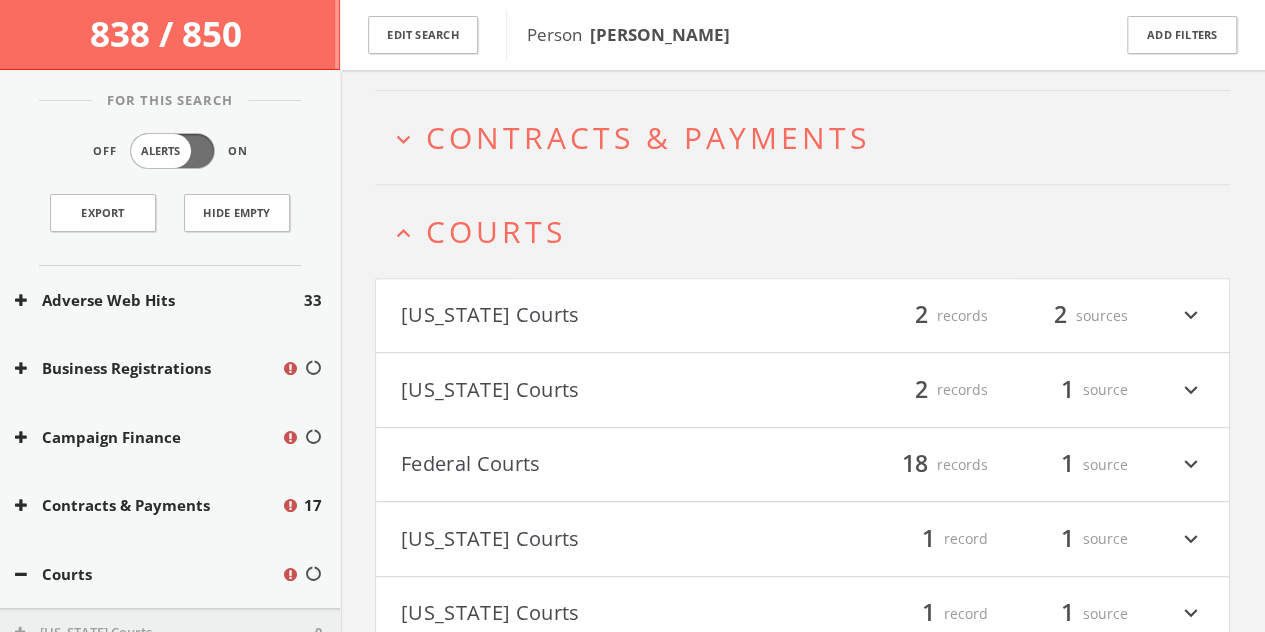 click on "Courts" at bounding box center (496, 231) 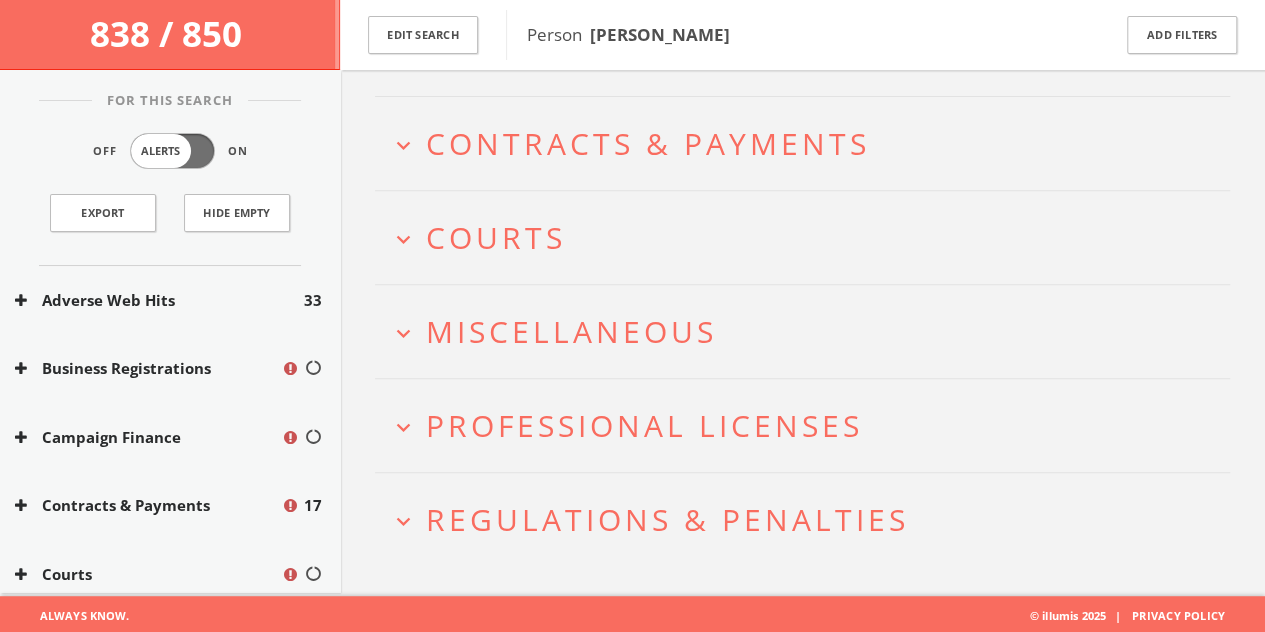 click on "Regulations & Penalties" at bounding box center [667, 519] 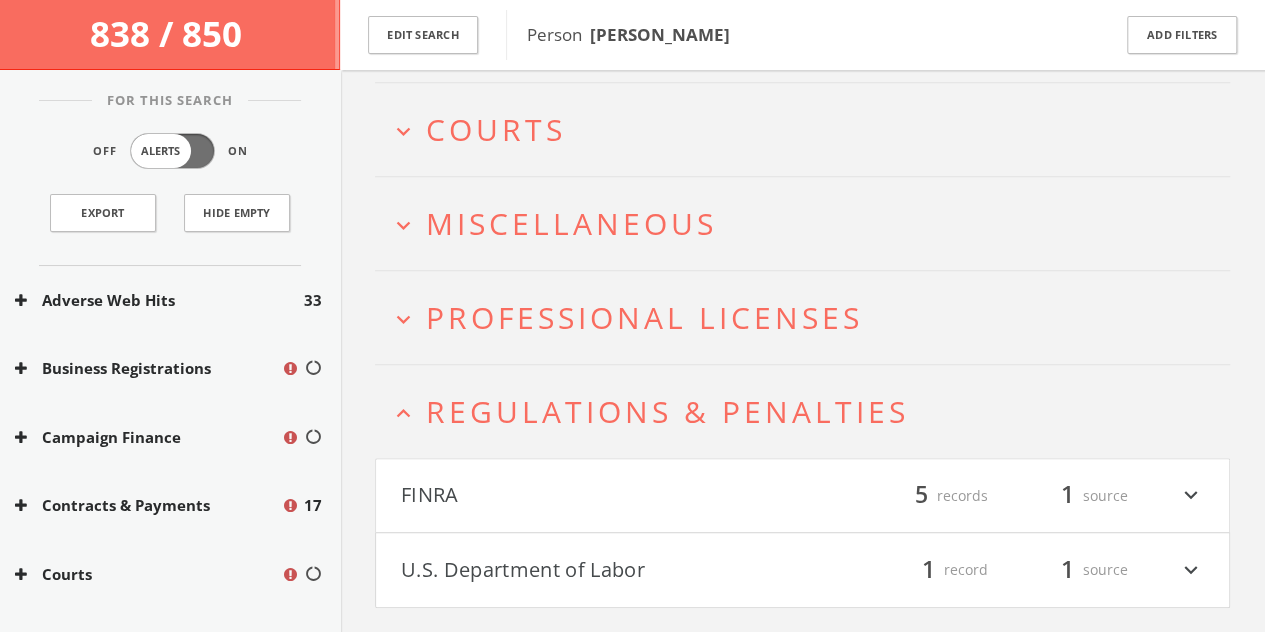 scroll, scrollTop: 492, scrollLeft: 0, axis: vertical 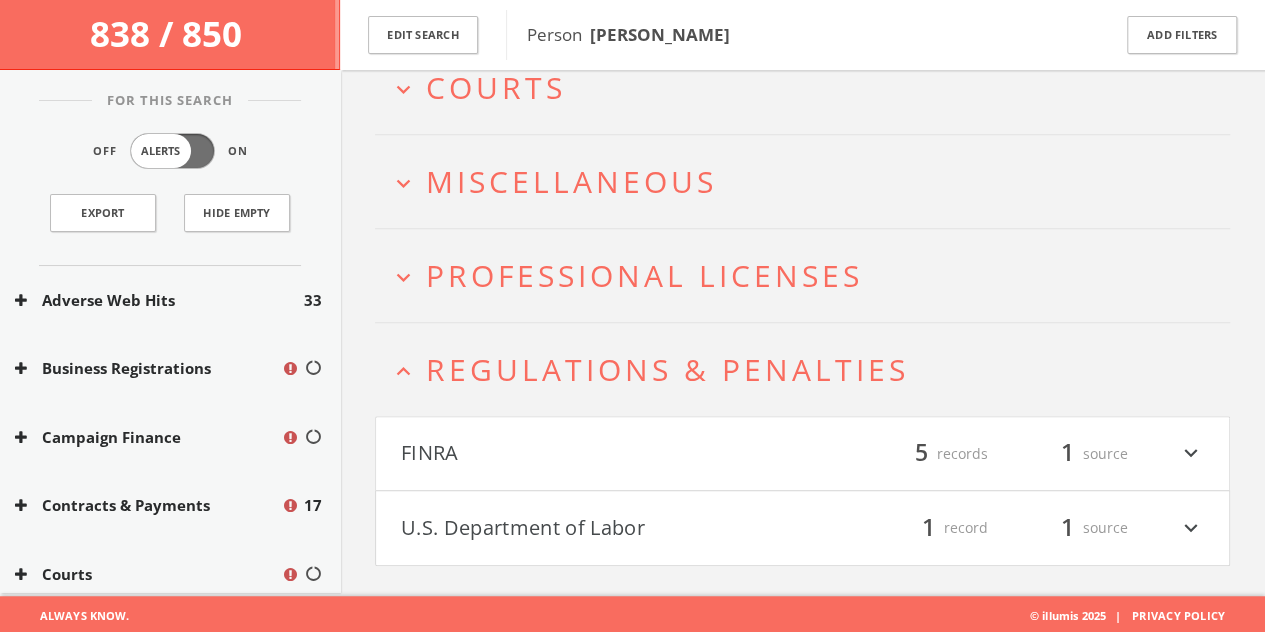 click on "FINRA" at bounding box center (602, 454) 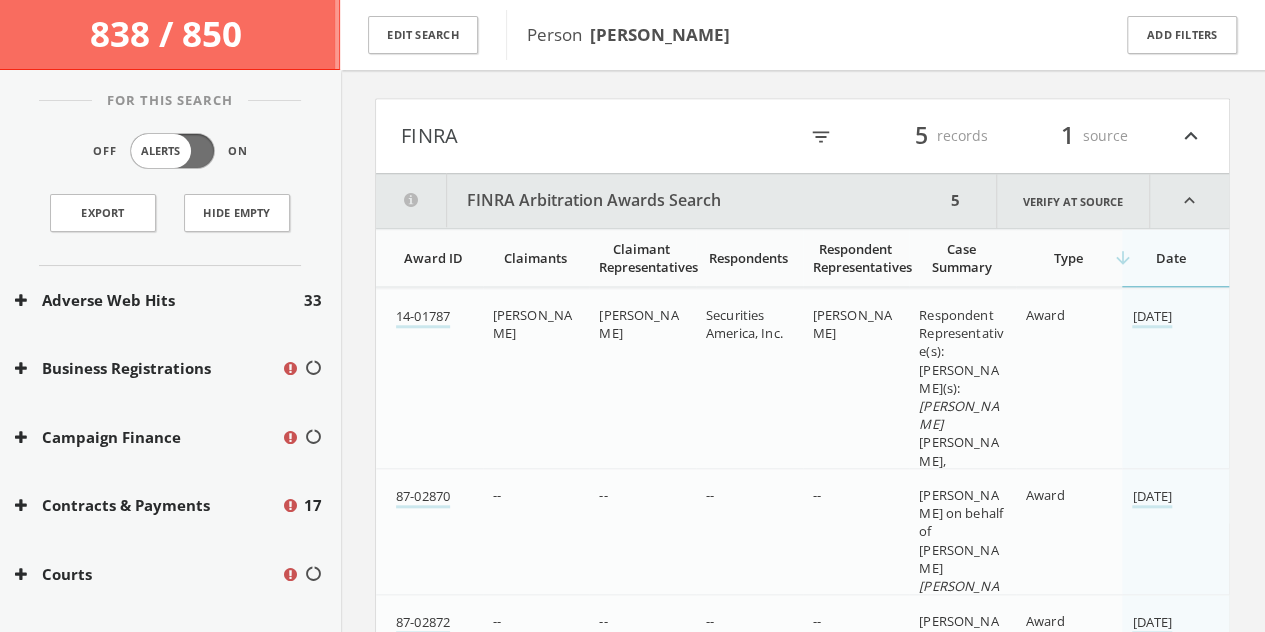 scroll, scrollTop: 809, scrollLeft: 0, axis: vertical 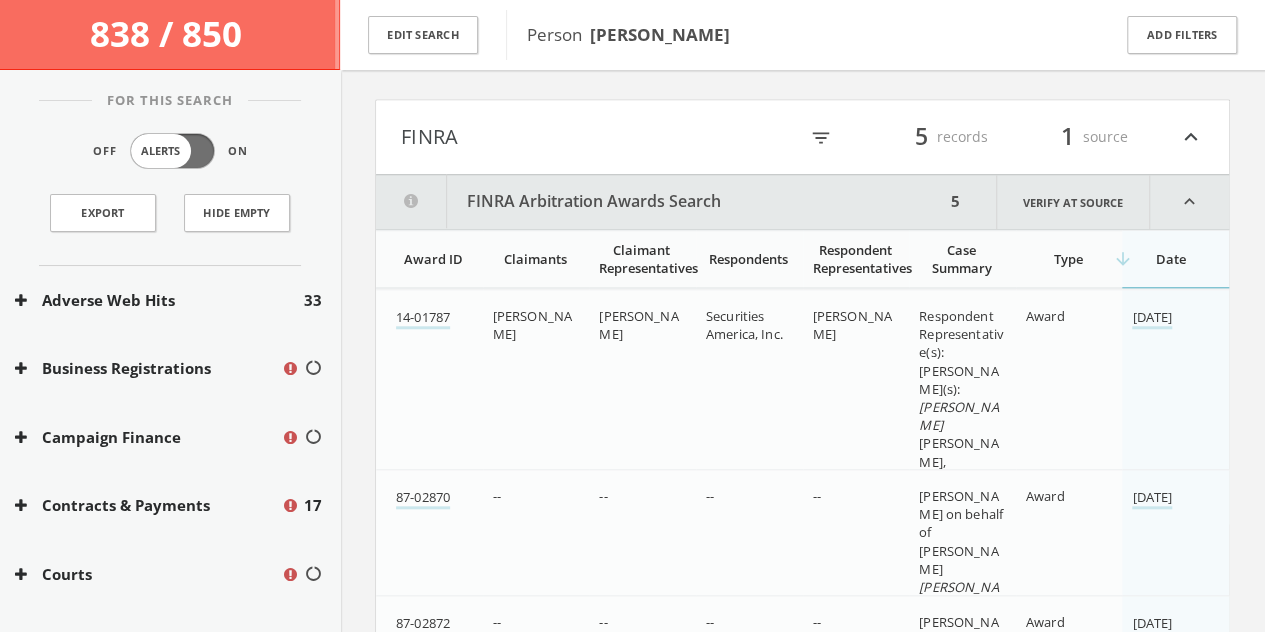 click on "FINRA Arbitration Awards Search" at bounding box center [660, 202] 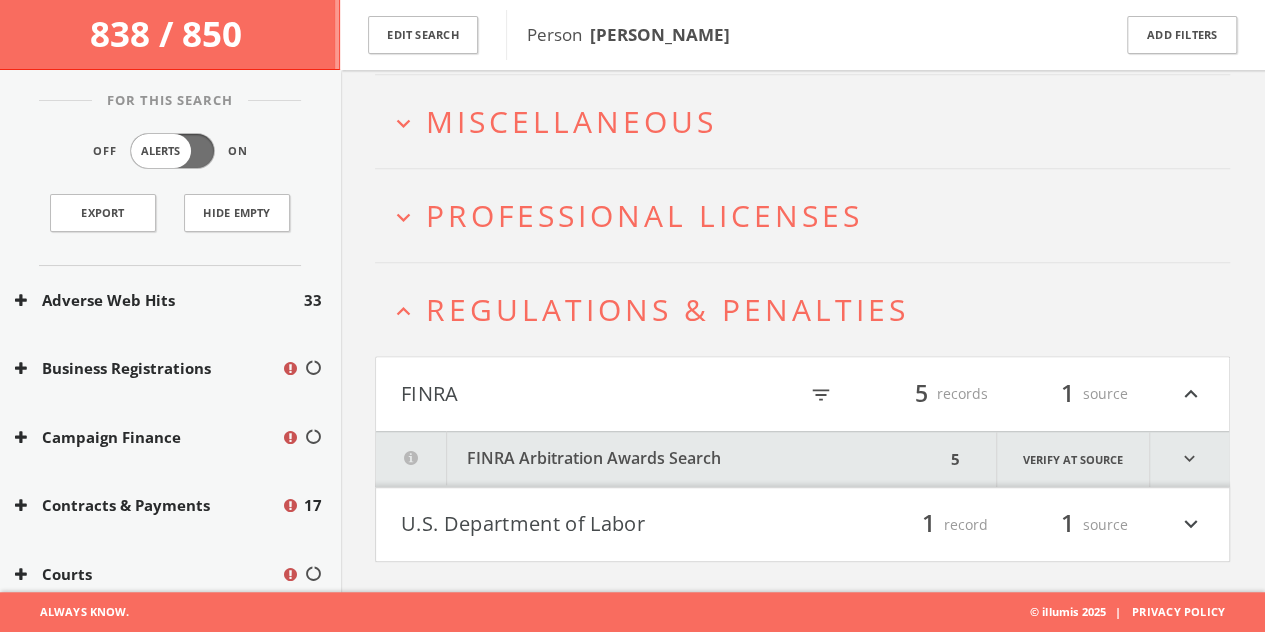 scroll, scrollTop: 548, scrollLeft: 0, axis: vertical 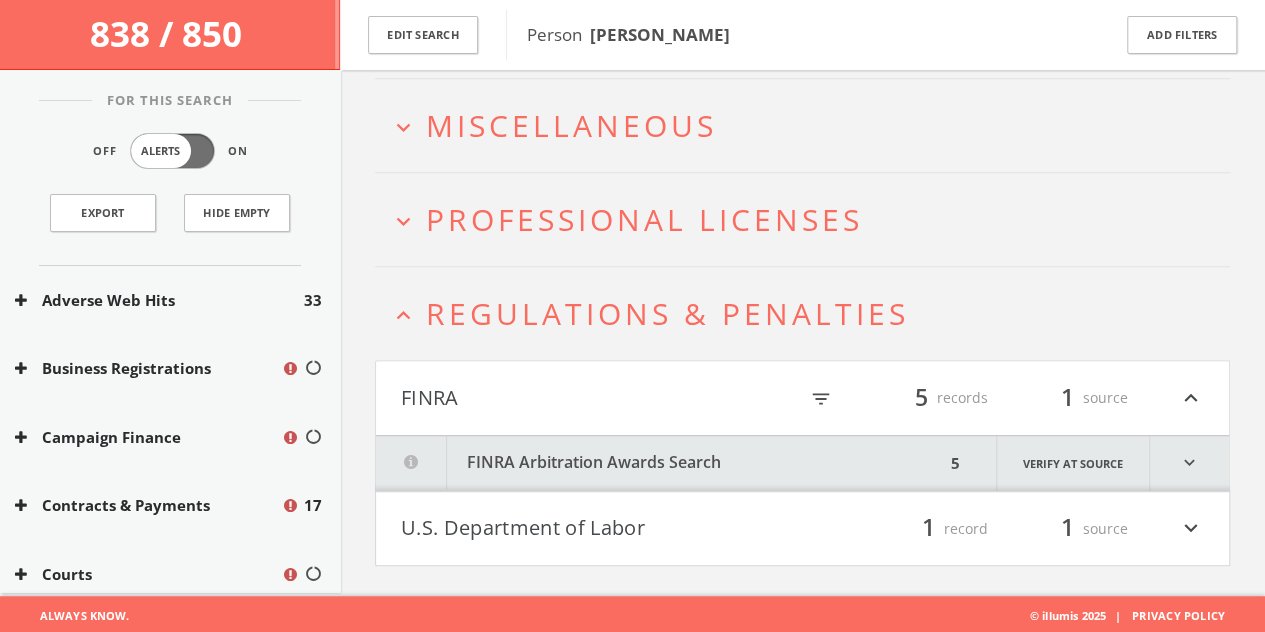 click on "U.S. Department of Labor" at bounding box center [602, 529] 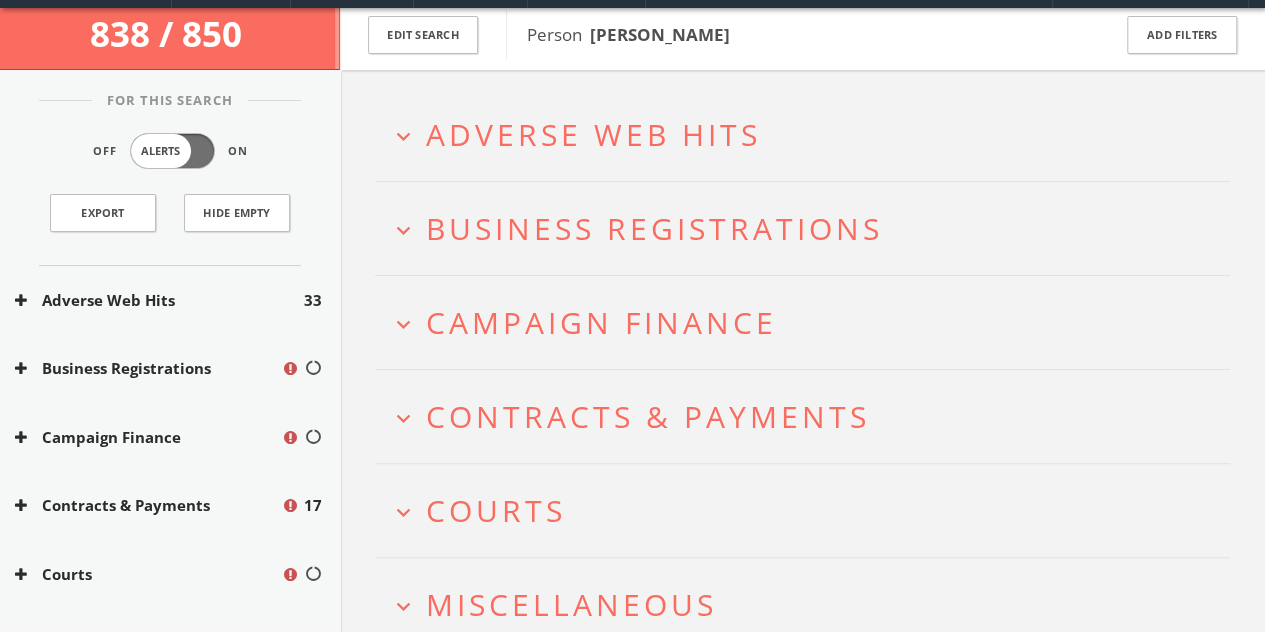scroll, scrollTop: 0, scrollLeft: 0, axis: both 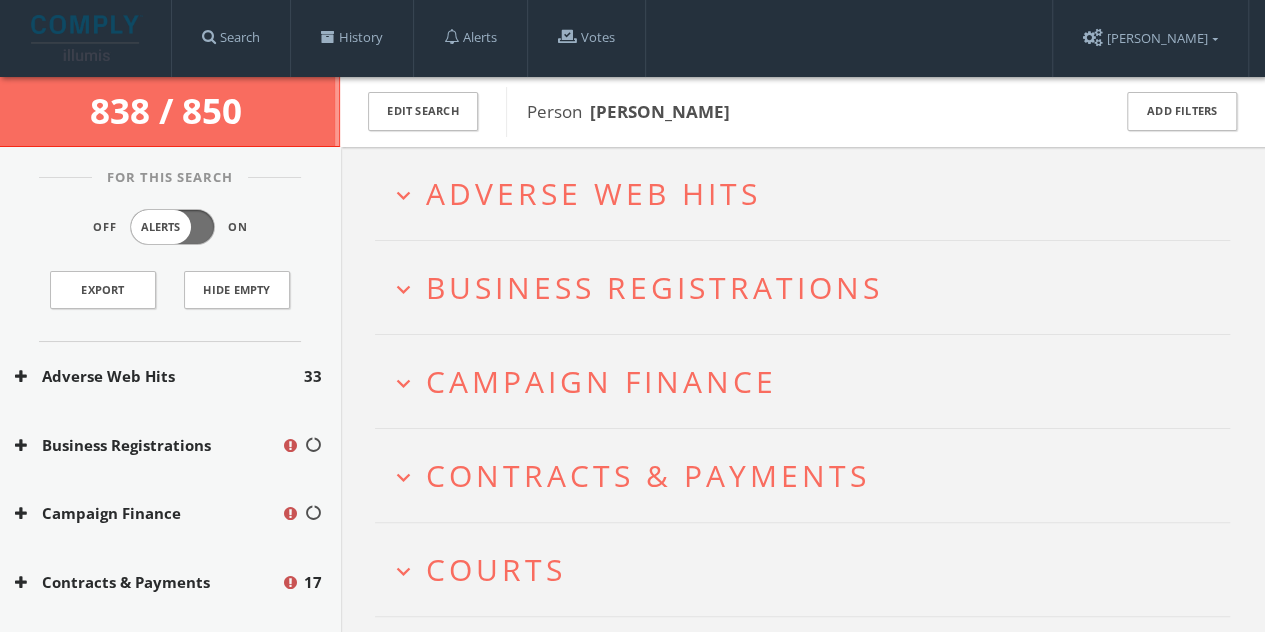 click on "Campaign Finance" at bounding box center (601, 381) 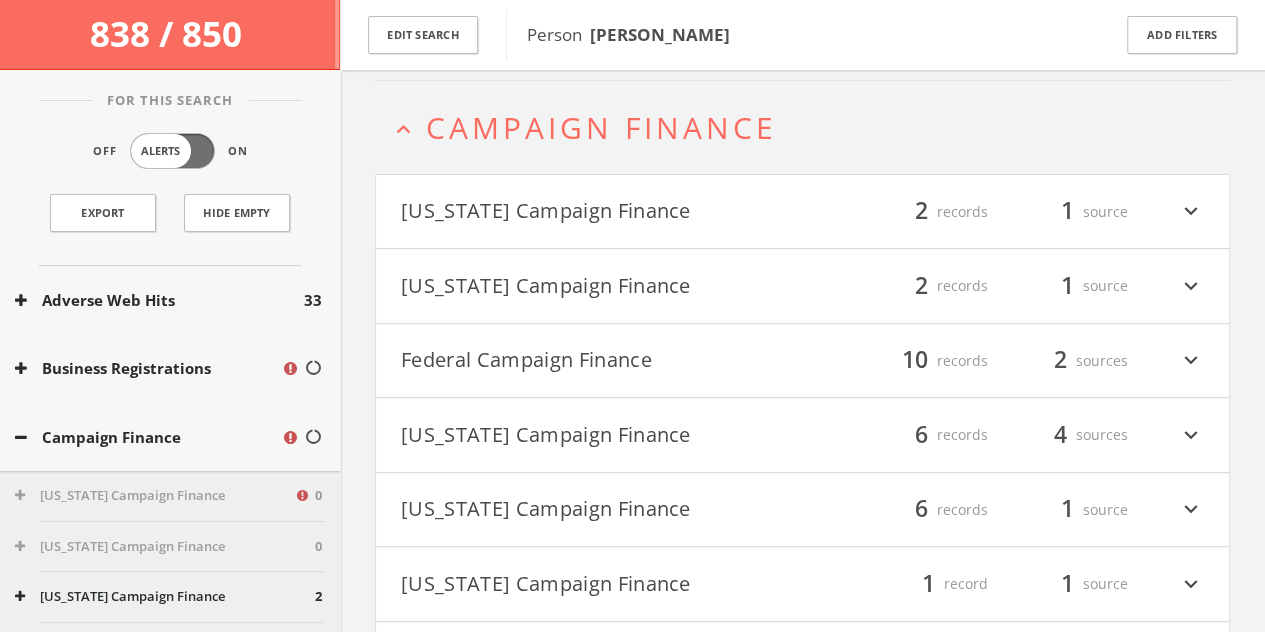 click on "[US_STATE] Campaign Finance" at bounding box center (602, 212) 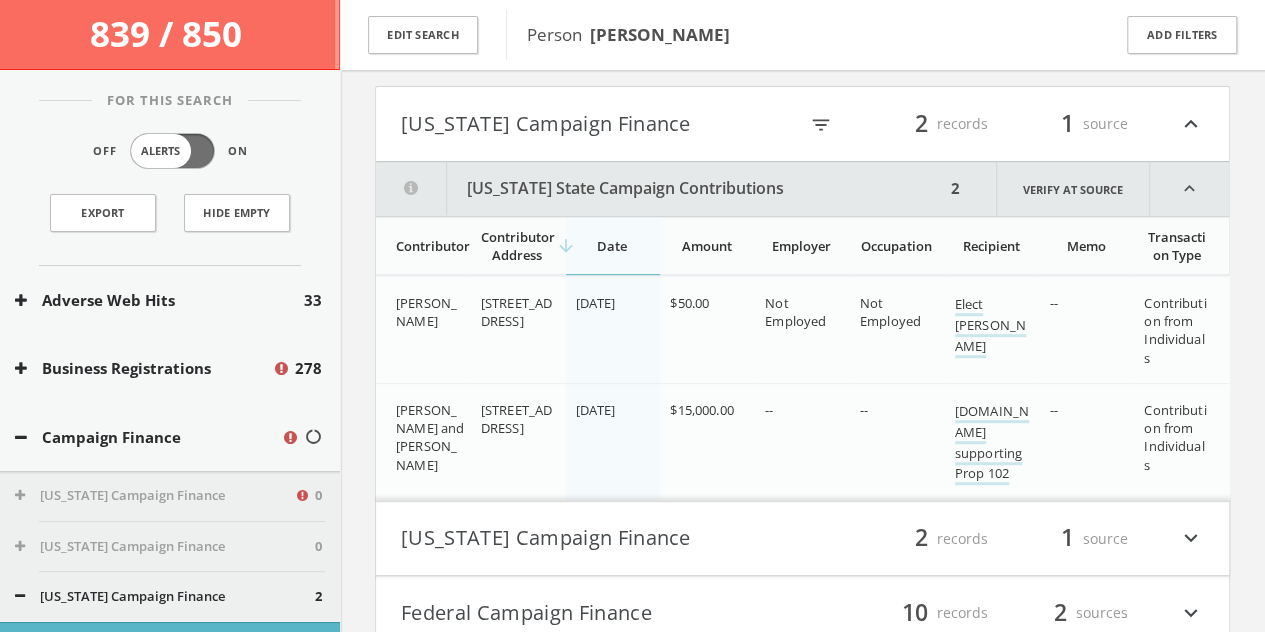 click on "Search
History
Alerts
Votes
[PERSON_NAME]
Edit Profile
Change Password
Security
Help Center
Logout
839 / 850   Edit Search Person    [PERSON_NAME] Add Filters For This Search Off Alerts On Export Hide Empty Adverse Web Hits 33 Business Registrations 278 Campaign Finance [US_STATE] Campaign Finance 0 [US_STATE] Campaign Finance 0 [US_STATE] Campaign Finance 2 [US_STATE] State Campaign Contributions 2 Phoenix Municipal Campaign Contributions 0 [US_STATE] Campaign Finance 0 [US_STATE] Campaign Finance 2 [US_STATE] Campaign Finance 0 0 0 0 6 0 0 0 6 1" 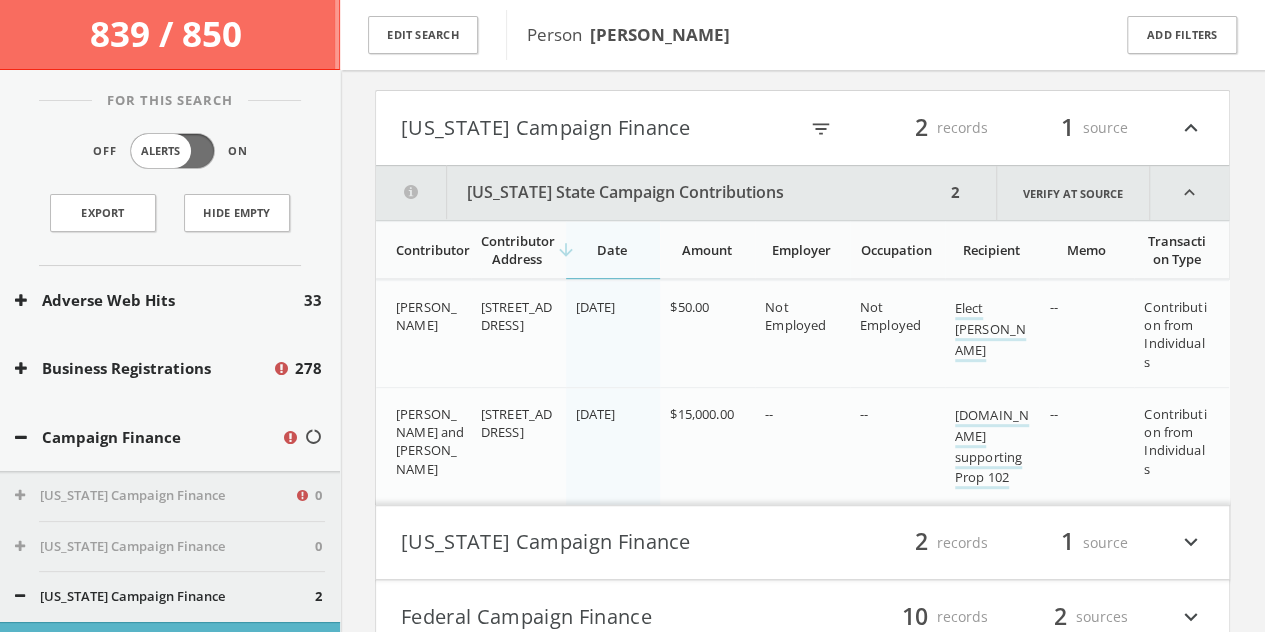 scroll, scrollTop: 347, scrollLeft: 0, axis: vertical 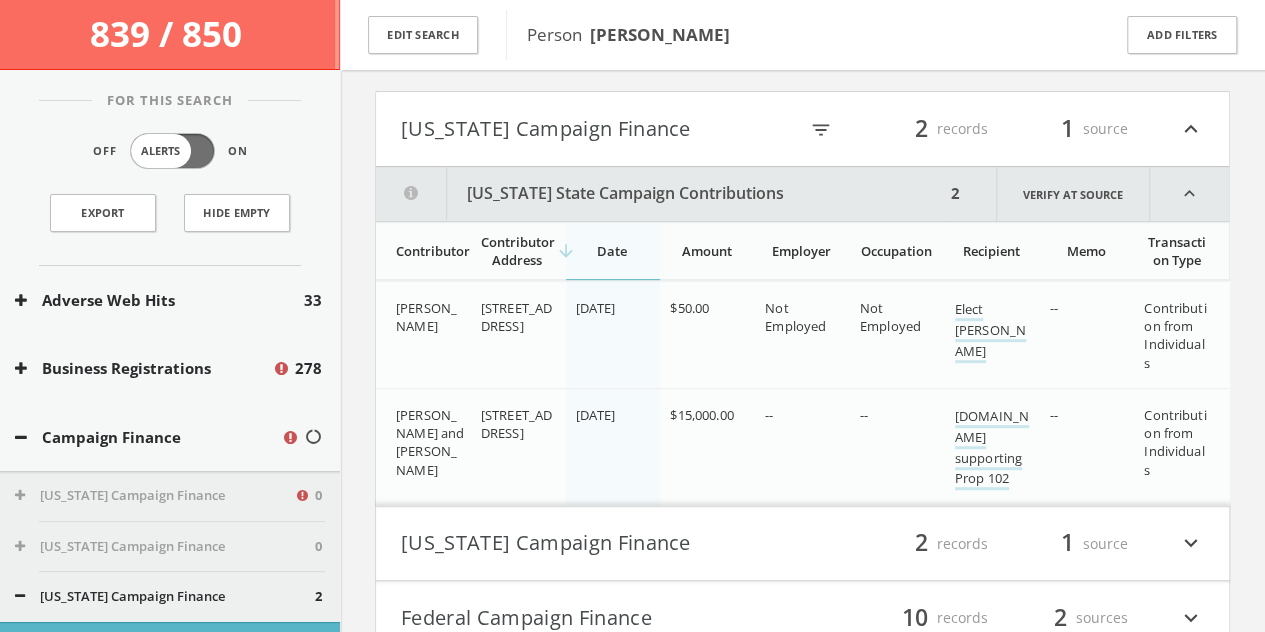 click on "[US_STATE] Campaign Finance" at bounding box center [599, 129] 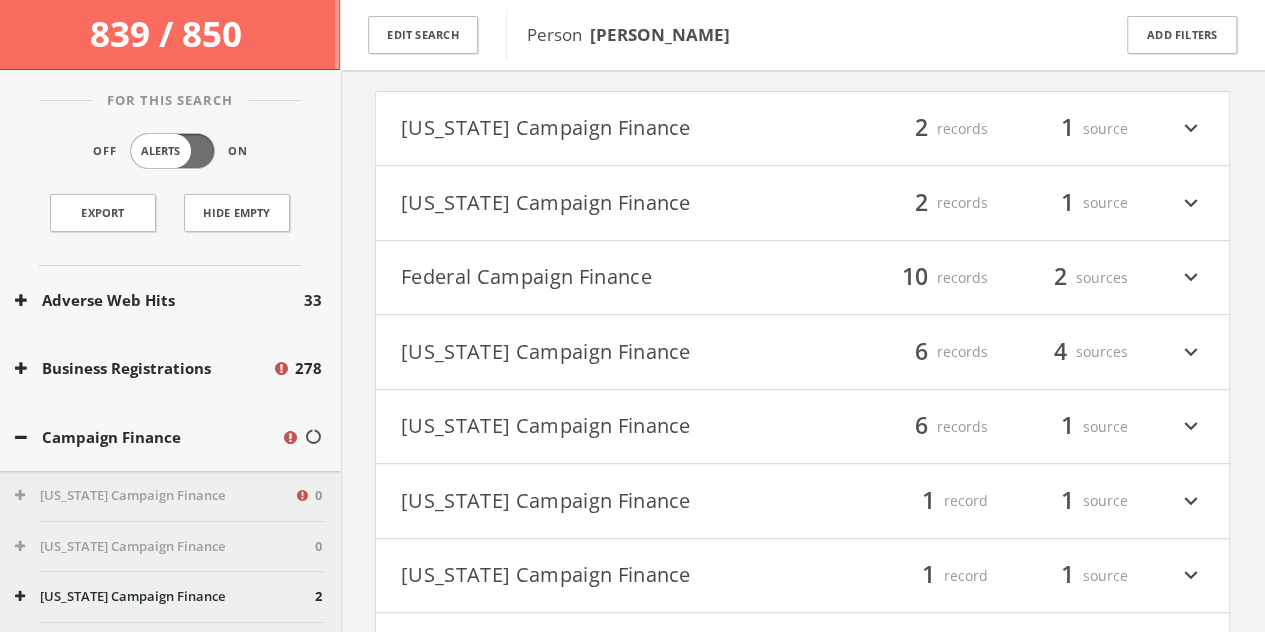 click on "[US_STATE] Campaign Finance" at bounding box center (602, 203) 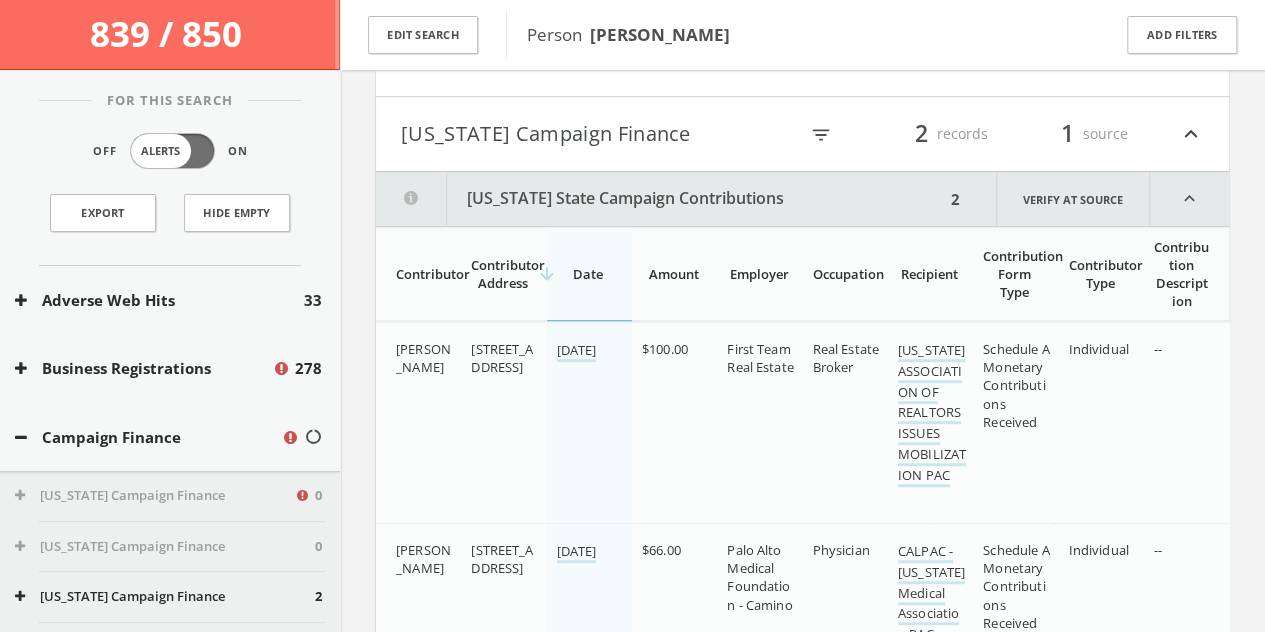 scroll, scrollTop: 416, scrollLeft: 0, axis: vertical 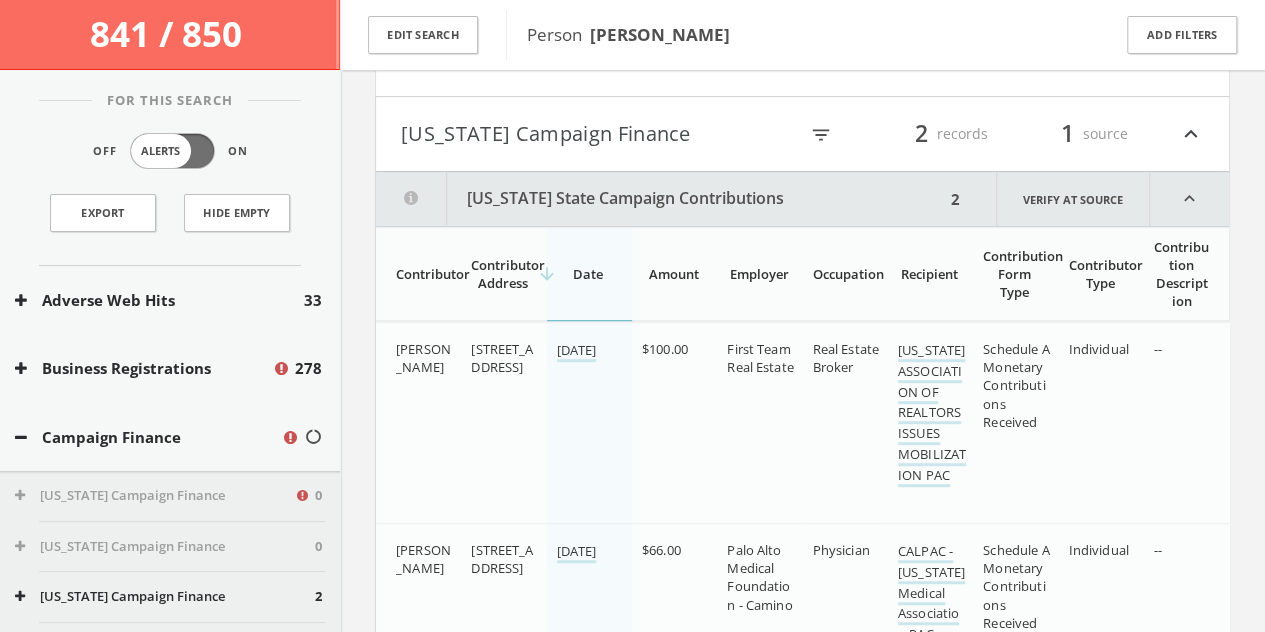 click on "[US_STATE] Campaign Finance" at bounding box center (599, 134) 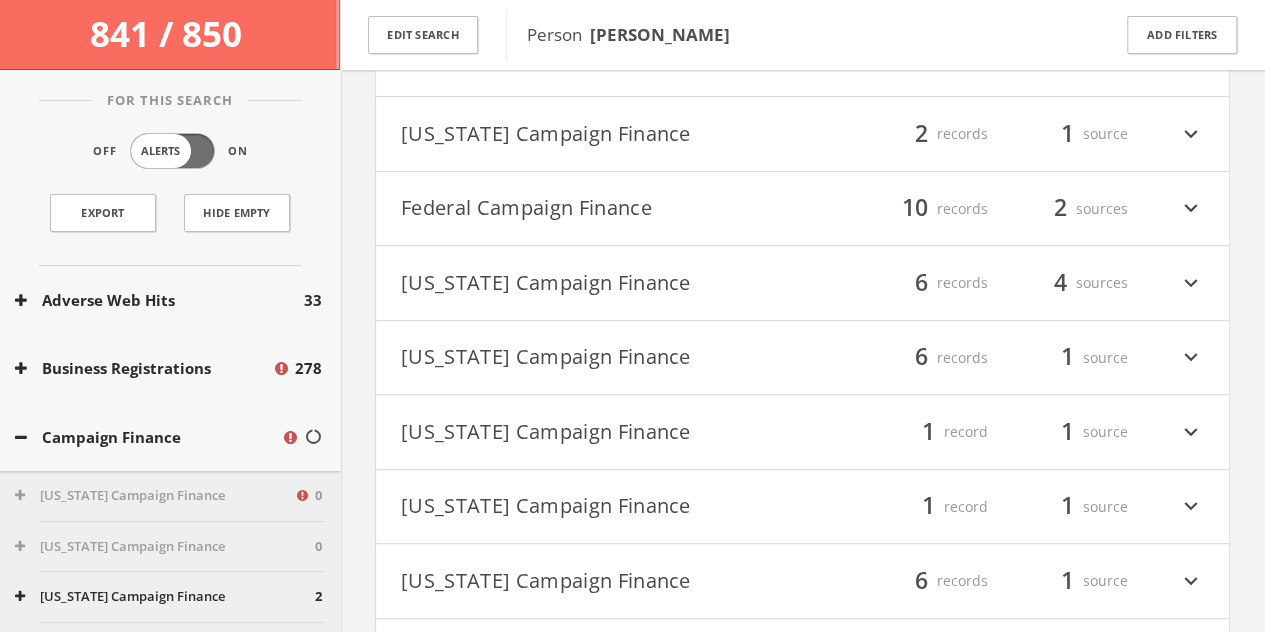 click on "Federal Campaign Finance" at bounding box center [602, 209] 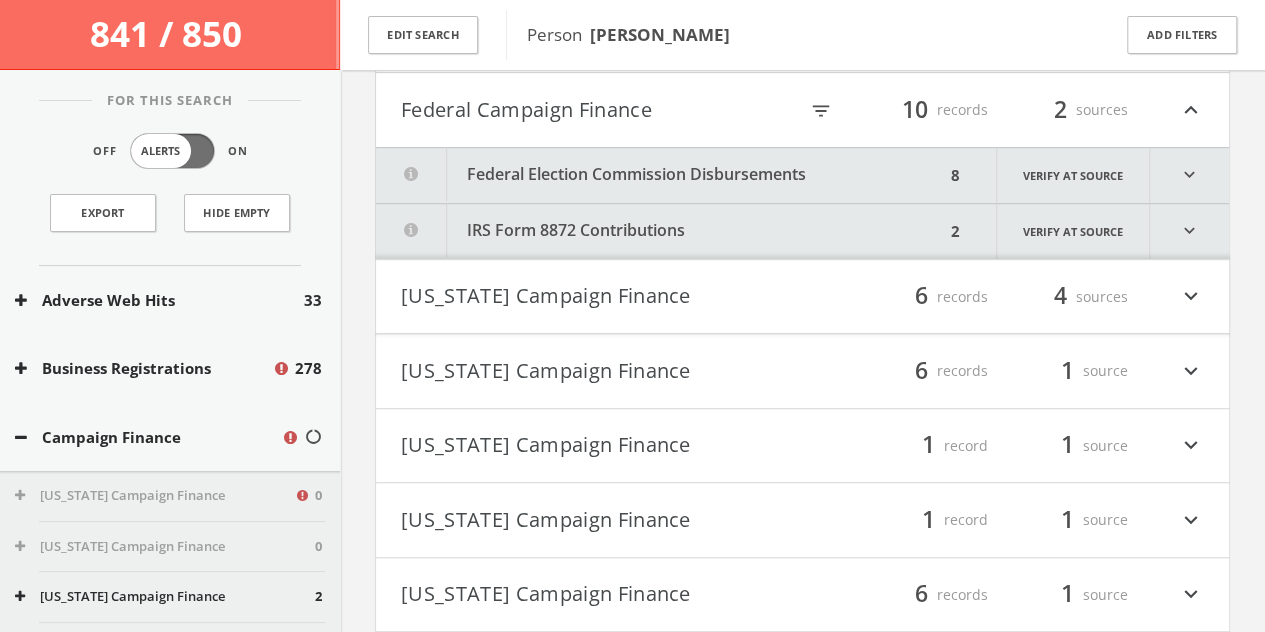 click on "Federal Election Commission Disbursements" at bounding box center (660, 175) 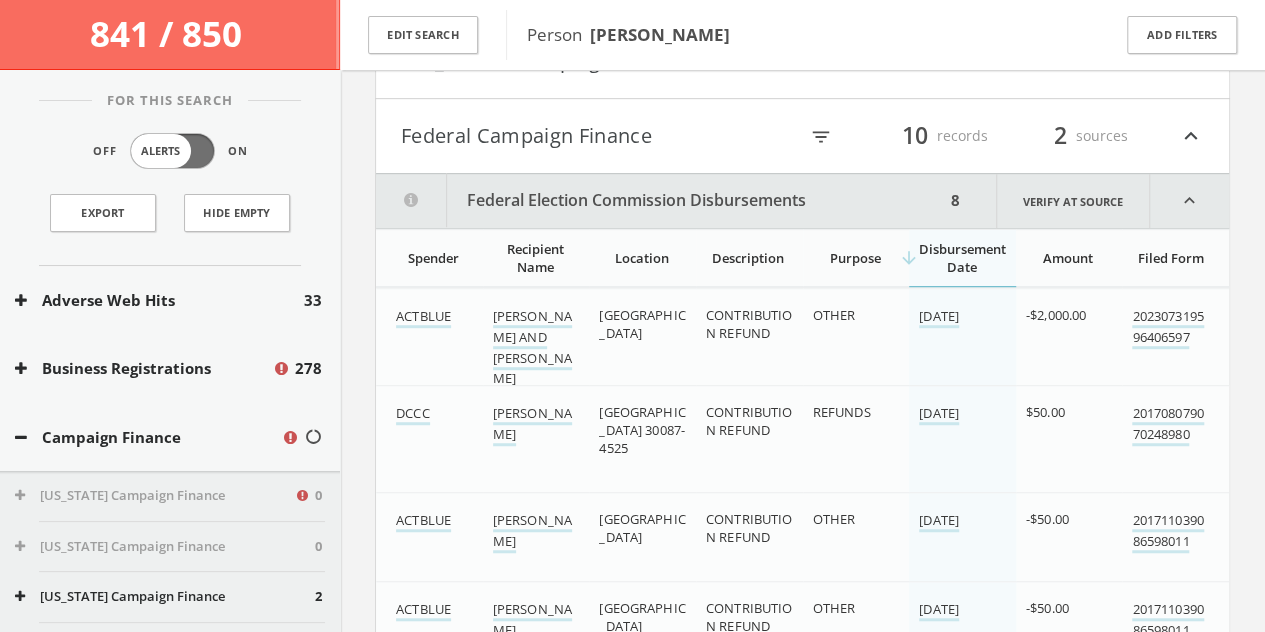 scroll, scrollTop: 488, scrollLeft: 0, axis: vertical 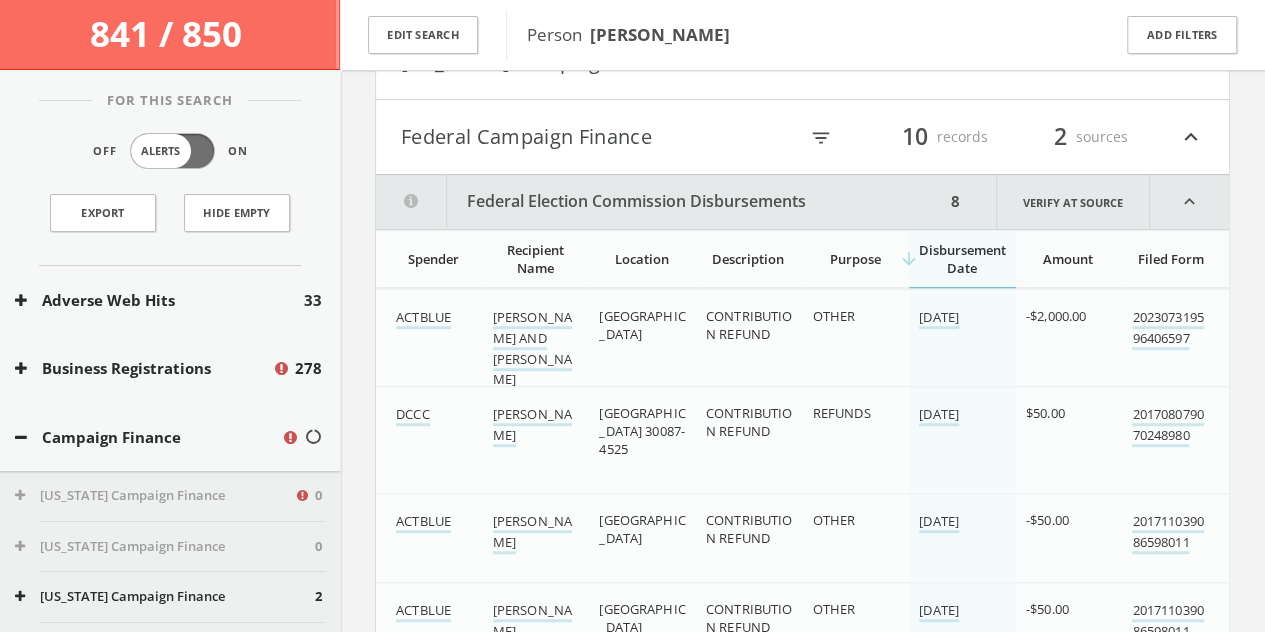 click on "Federal Campaign Finance" at bounding box center (599, 137) 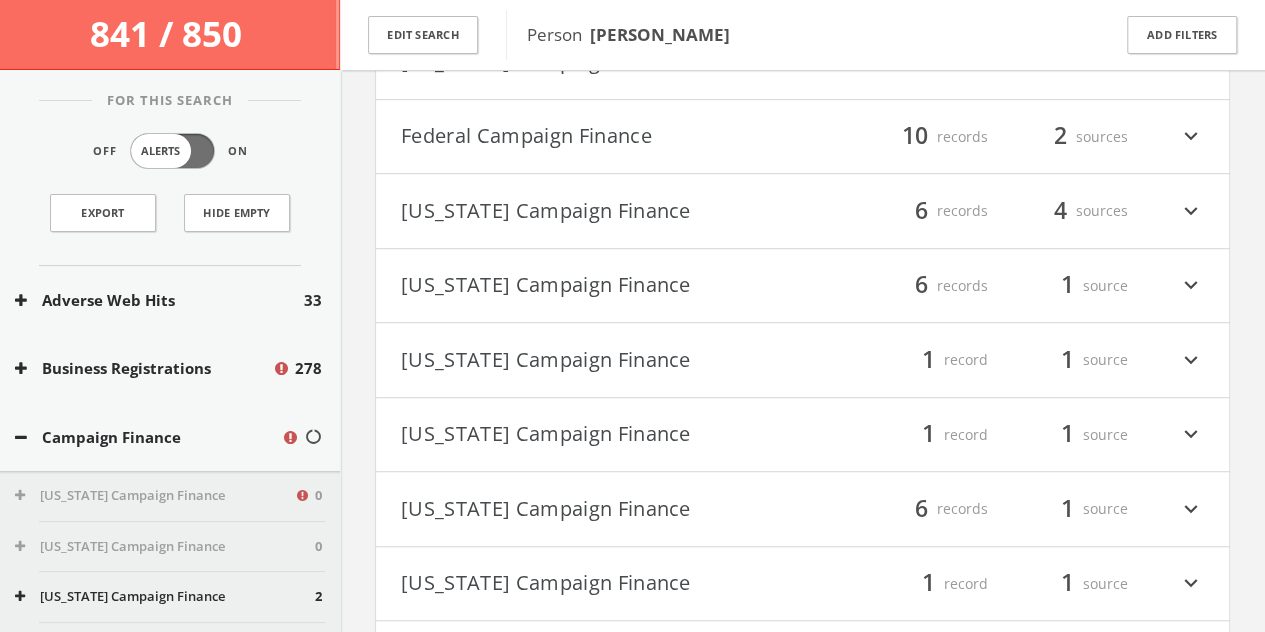 click on "[US_STATE] Campaign Finance" at bounding box center [602, 211] 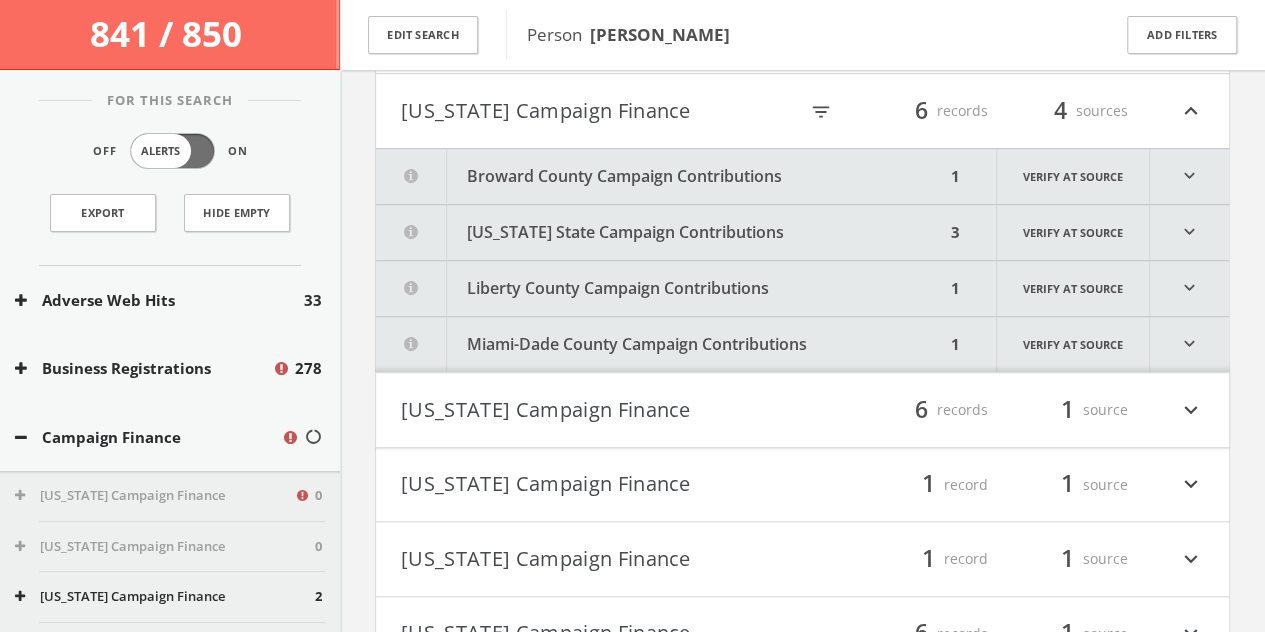 click on "Broward County Campaign Contributions" at bounding box center (660, 176) 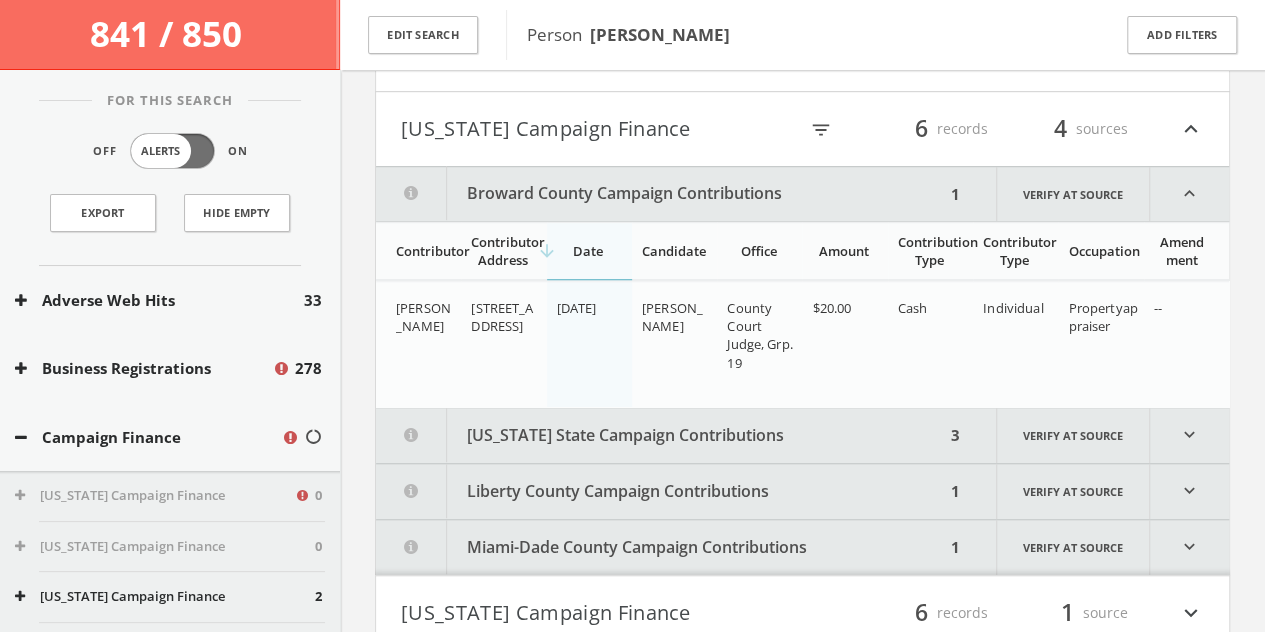 click on "Search
History
Alerts
Votes
[PERSON_NAME]
Edit Profile
Change Password
Security
Help Center
Logout
841 / 850   Edit Search Person    [PERSON_NAME] Add Filters For This Search Off Alerts On Export Hide Empty Adverse Web Hits 33 Business Registrations 278 Campaign Finance [US_STATE] Campaign Finance 0 [US_STATE] Campaign Finance 0 [US_STATE] Campaign Finance 2 [US_STATE] Campaign Finance 0 [US_STATE] Campaign Finance 2 [US_STATE] Campaign Finance 0 [US_STATE] State Campaign Contributions 0 [US_STATE] State Campaign Contributions 0 0 6 0 0 0 0 0 0 0" 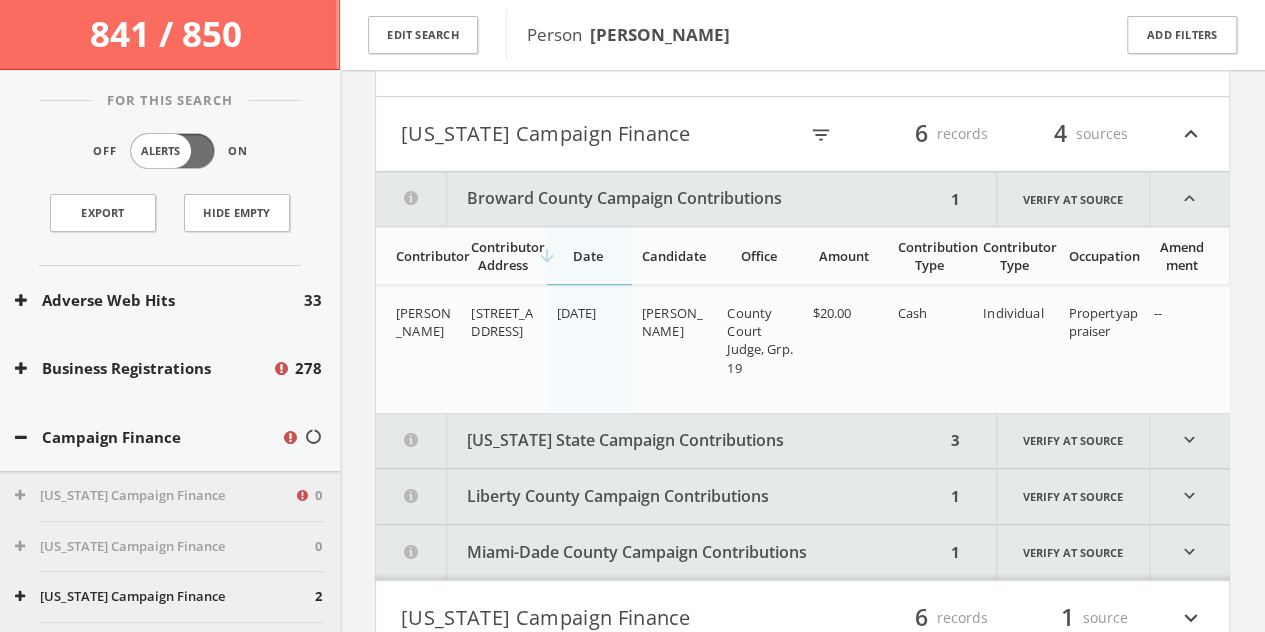 scroll, scrollTop: 564, scrollLeft: 0, axis: vertical 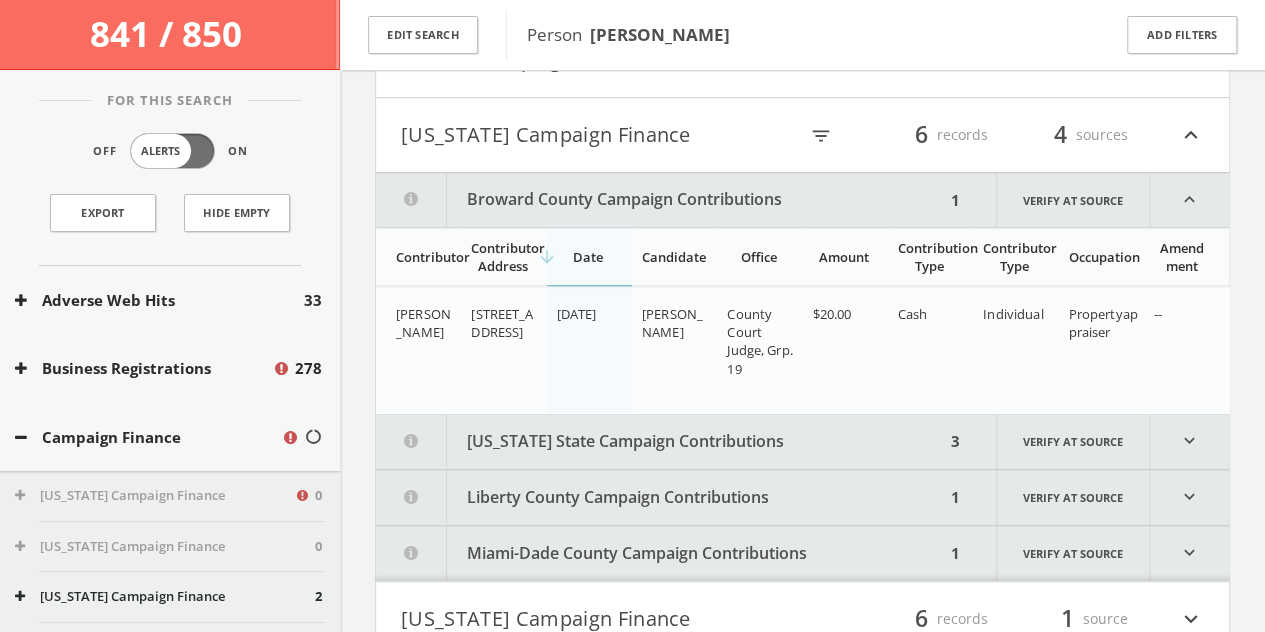 click on "Search
History
Alerts
Votes
[PERSON_NAME]
Edit Profile
Change Password
Security
Help Center
Logout
841 / 850   Edit Search Person    [PERSON_NAME] Add Filters For This Search Off Alerts On Export Hide Empty Adverse Web Hits 33 Business Registrations 278 Campaign Finance [US_STATE] Campaign Finance 0 [US_STATE] Campaign Finance 0 [US_STATE] Campaign Finance 2 [US_STATE] Campaign Finance 0 [US_STATE] Campaign Finance 2 [US_STATE] Campaign Finance 0 [US_STATE] State Campaign Contributions 0 [US_STATE] State Campaign Contributions 0 0 6 0 0 0 0 0 0 0" 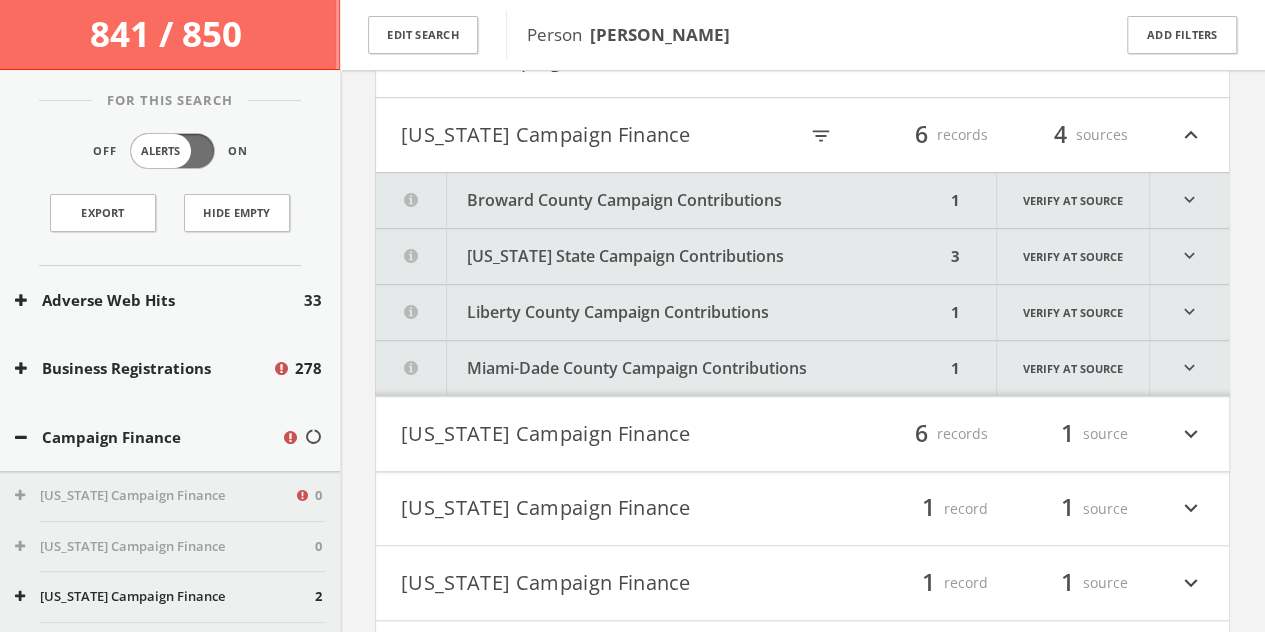 click on "[US_STATE] State Campaign Contributions" at bounding box center (660, 256) 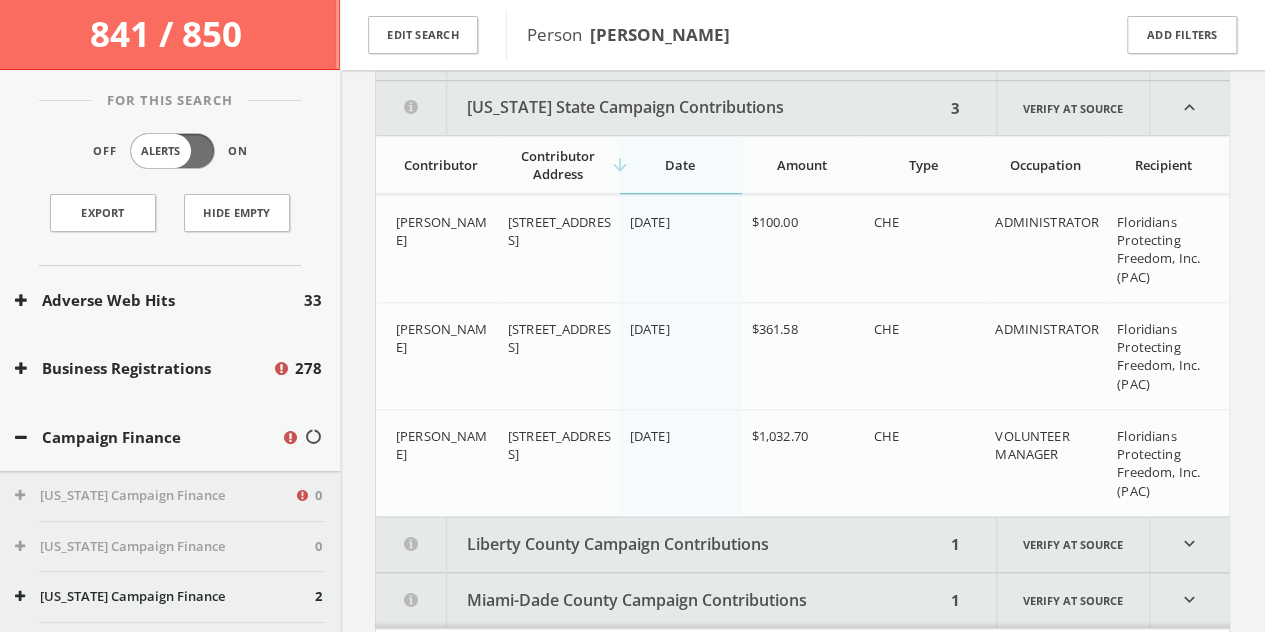scroll, scrollTop: 718, scrollLeft: 0, axis: vertical 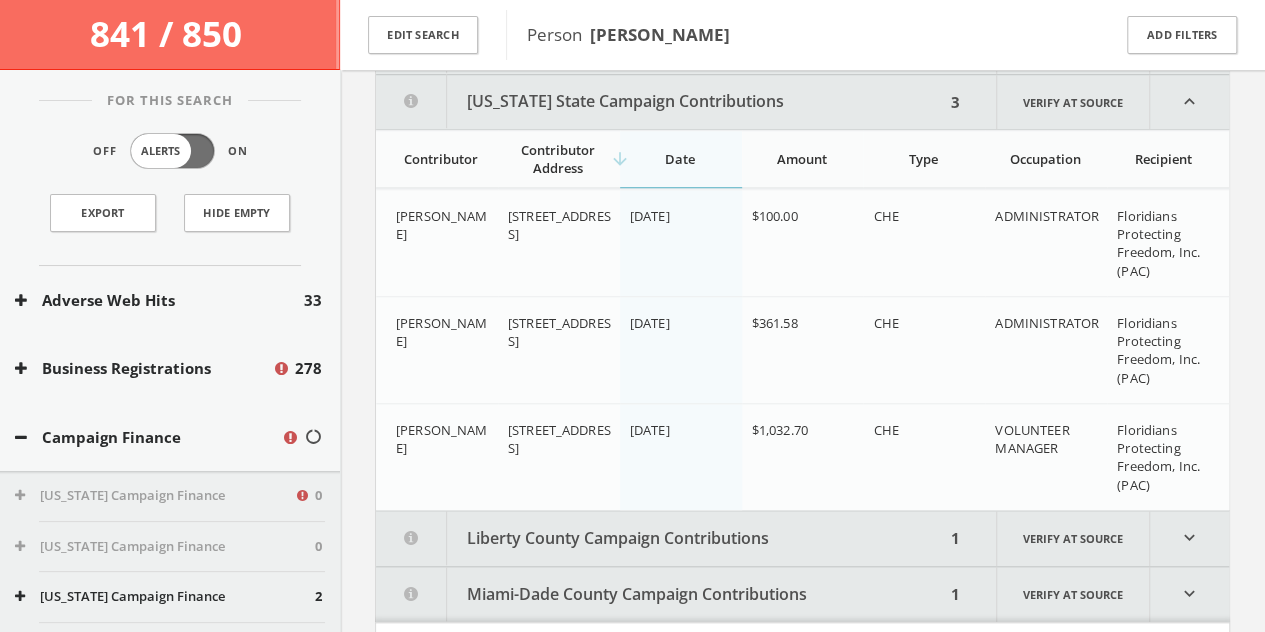 click on "[US_STATE] State Campaign Contributions" at bounding box center (660, 102) 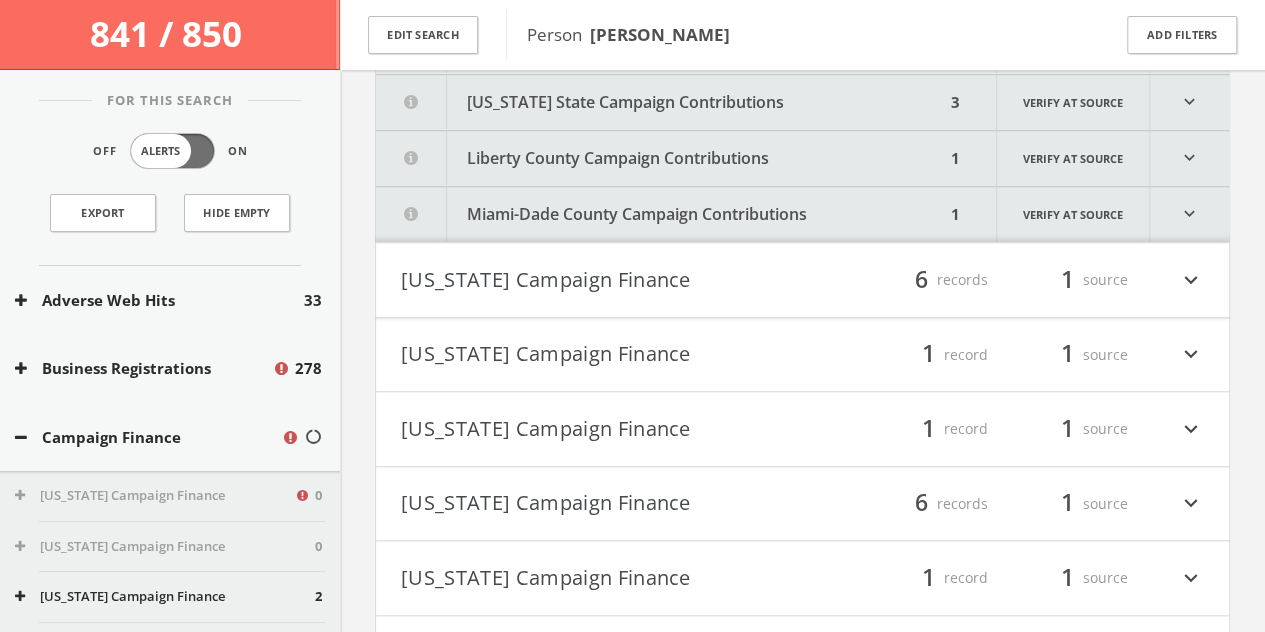 click on "Liberty County Campaign Contributions" at bounding box center [660, 158] 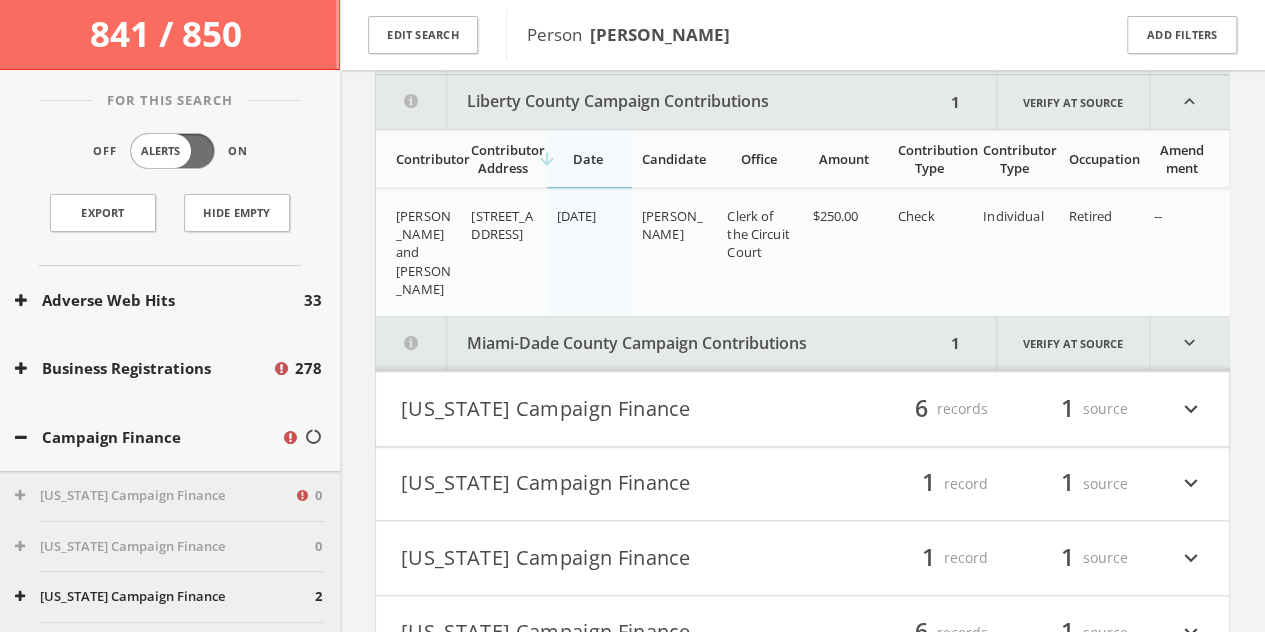 scroll, scrollTop: 774, scrollLeft: 0, axis: vertical 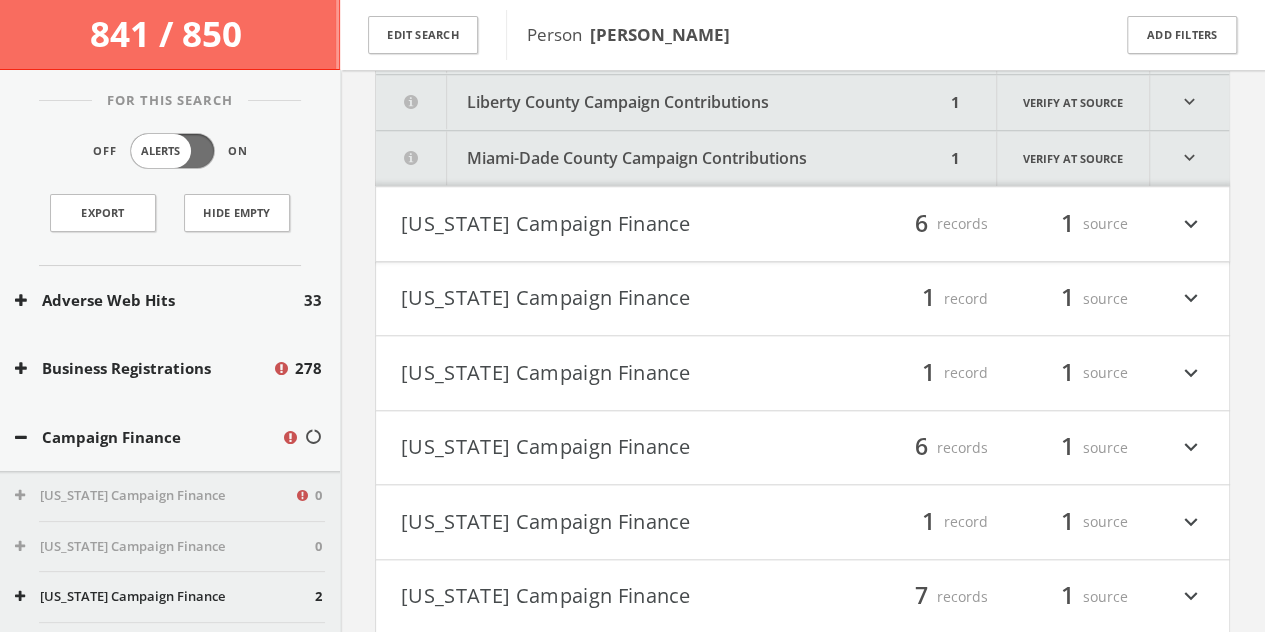 click on "Miami-Dade County Campaign Contributions" at bounding box center (660, 158) 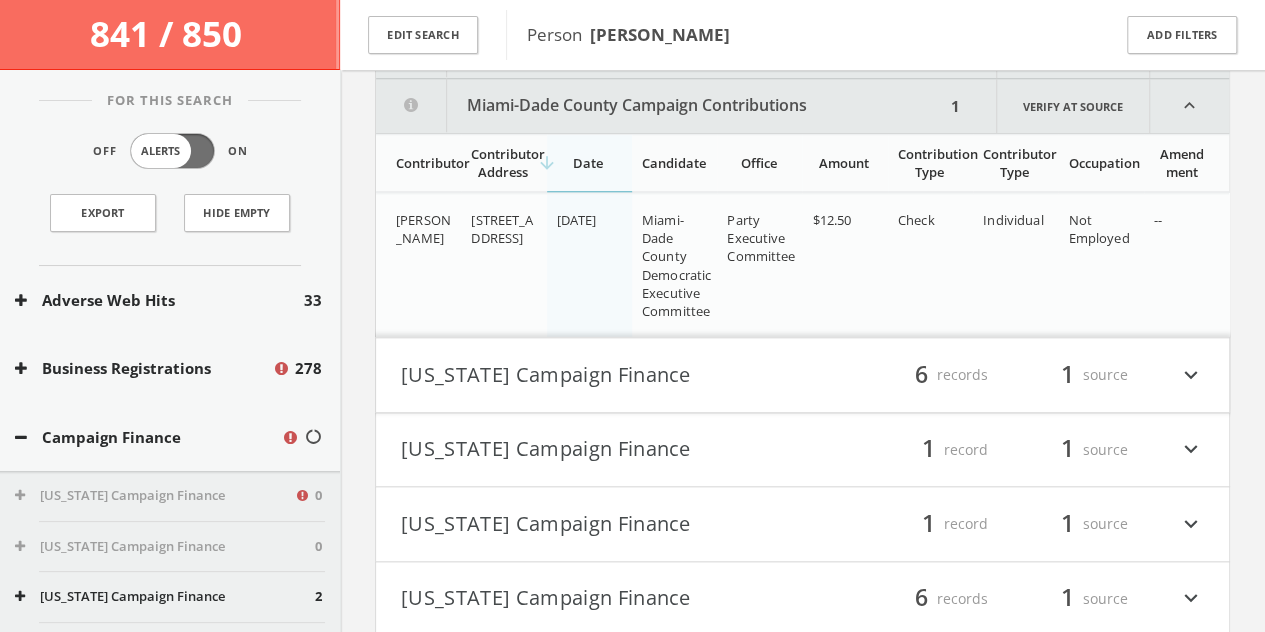 scroll, scrollTop: 830, scrollLeft: 0, axis: vertical 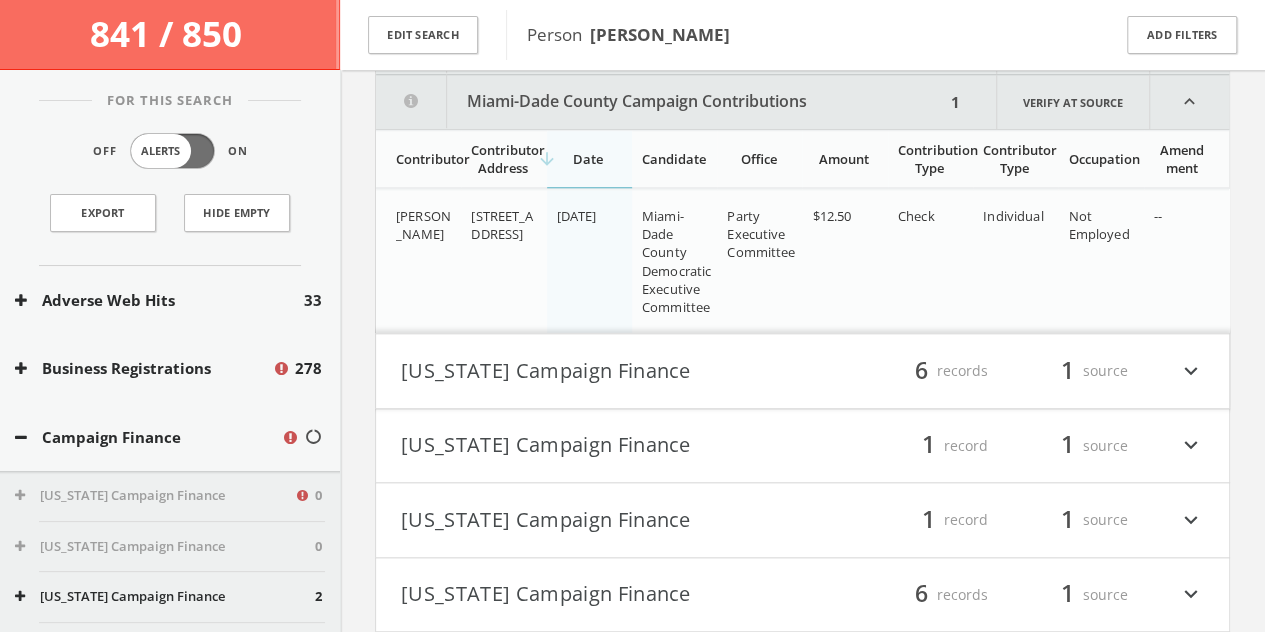 click on "Miami-Dade County Campaign Contributions" at bounding box center (660, 102) 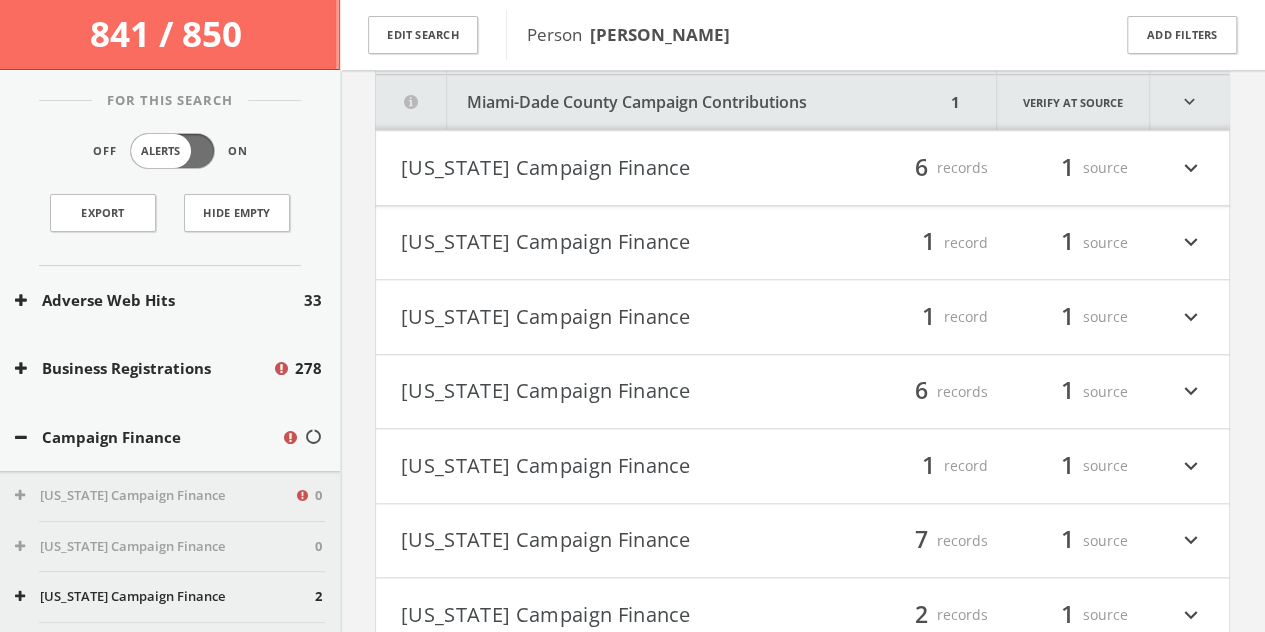 click on "[US_STATE] Campaign Finance" at bounding box center [602, 243] 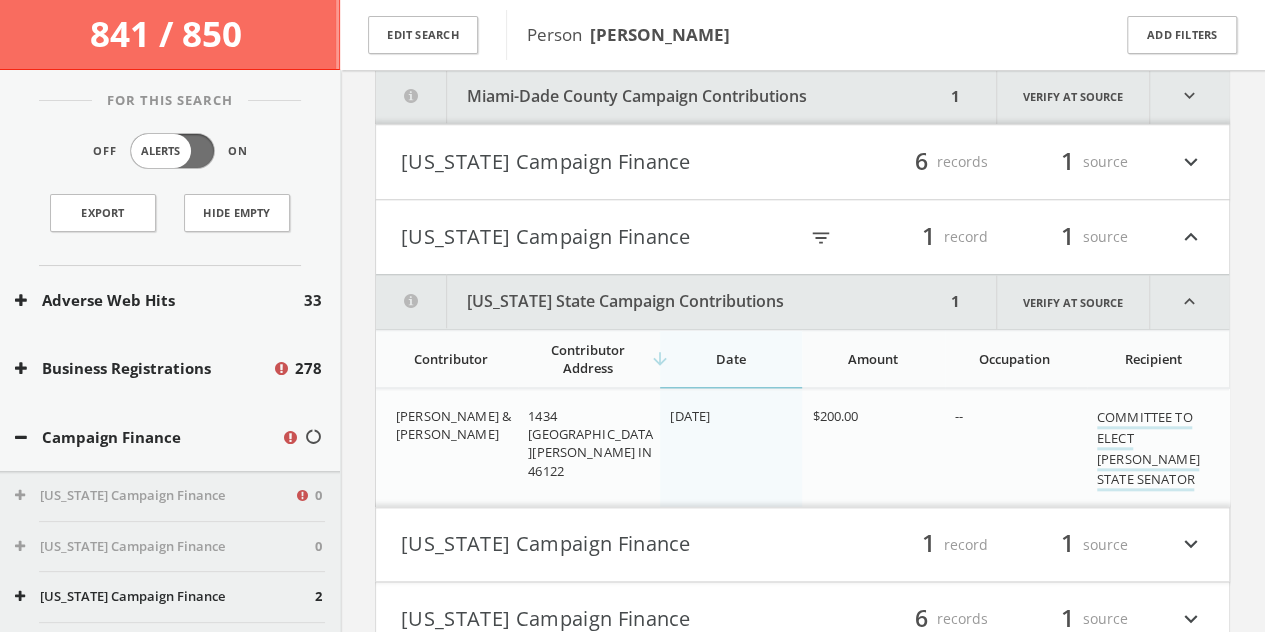 click on "Search
History
Alerts
Votes
[PERSON_NAME]
Edit Profile
Change Password
Security
Help Center
Logout
841 / 850   Edit Search Person    [PERSON_NAME] Add Filters For This Search Off Alerts On Export Hide Empty Adverse Web Hits 33 Business Registrations 278 Campaign Finance [US_STATE] Campaign Finance 0 [US_STATE] Campaign Finance 0 [US_STATE] Campaign Finance 2 [US_STATE] Campaign Finance 0 [US_STATE] Campaign Finance 2 [US_STATE] Campaign Finance 0 [US_STATE] State Campaign Contributions 0 [US_STATE] State Campaign Contributions 0 0 6 0 0 0 0 0 0 0" 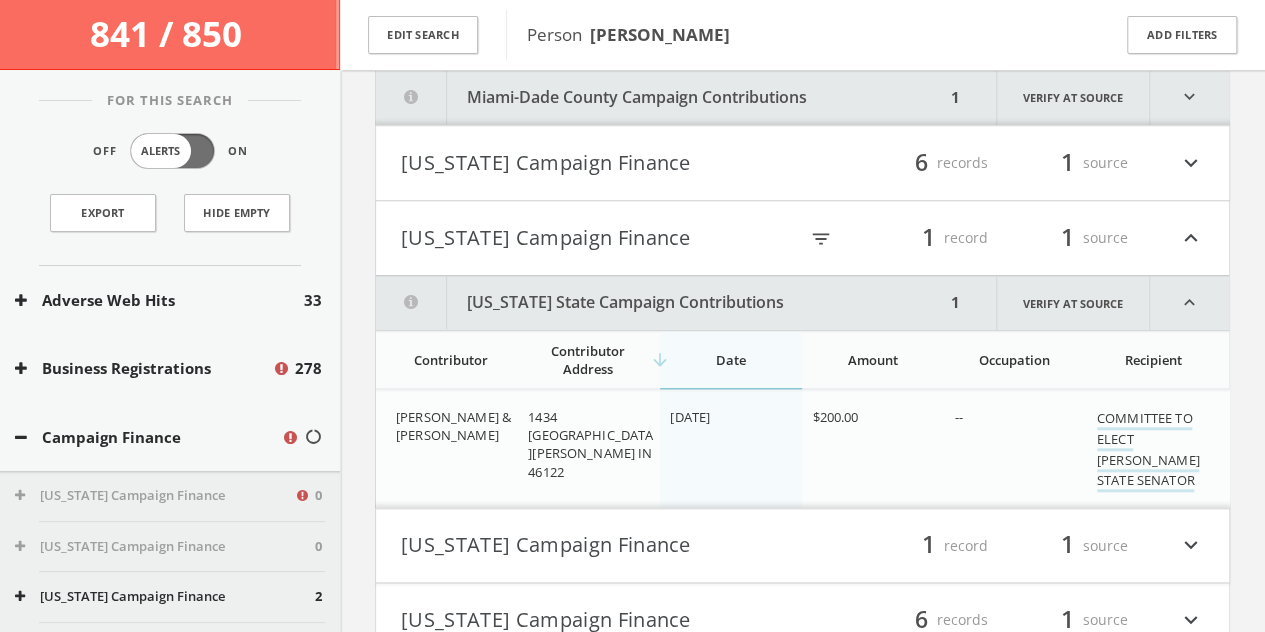 click on "[US_STATE] Campaign Finance" at bounding box center [599, 238] 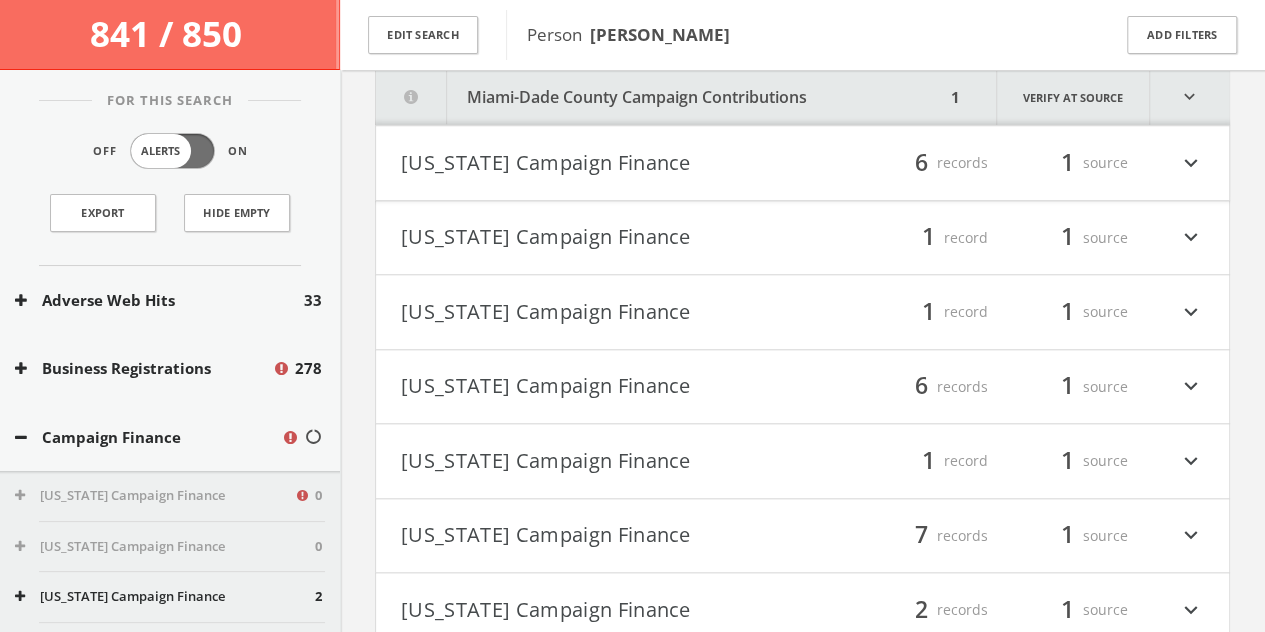 click on "[US_STATE] Campaign Finance" at bounding box center (602, 163) 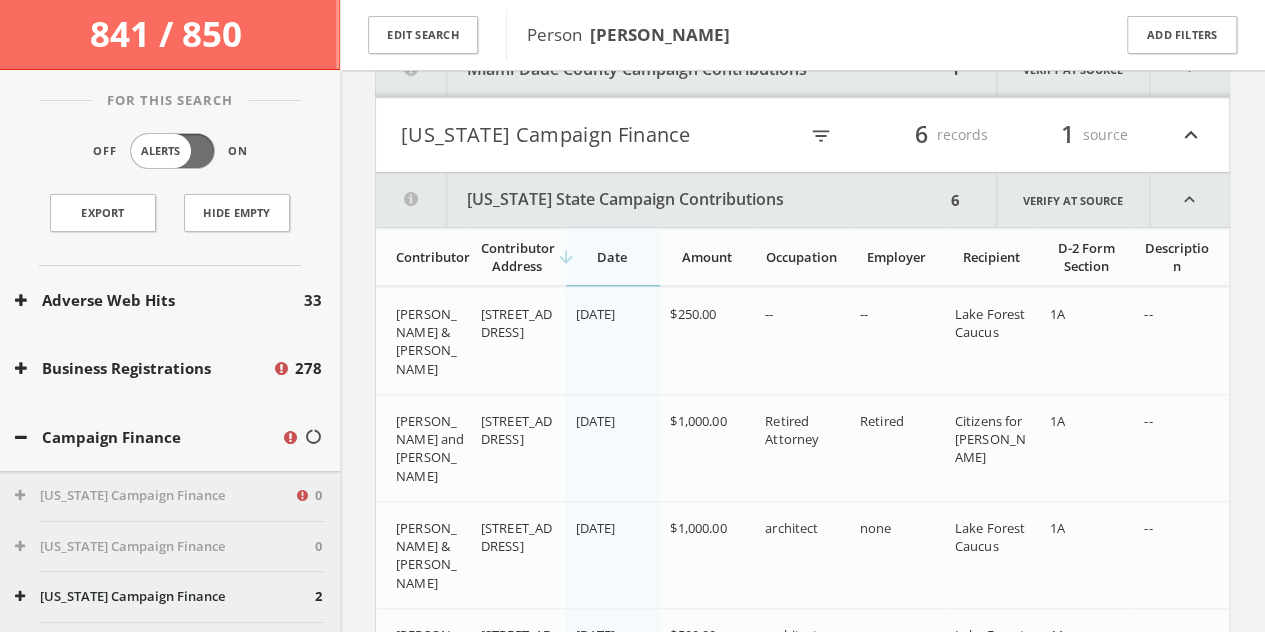scroll, scrollTop: 862, scrollLeft: 0, axis: vertical 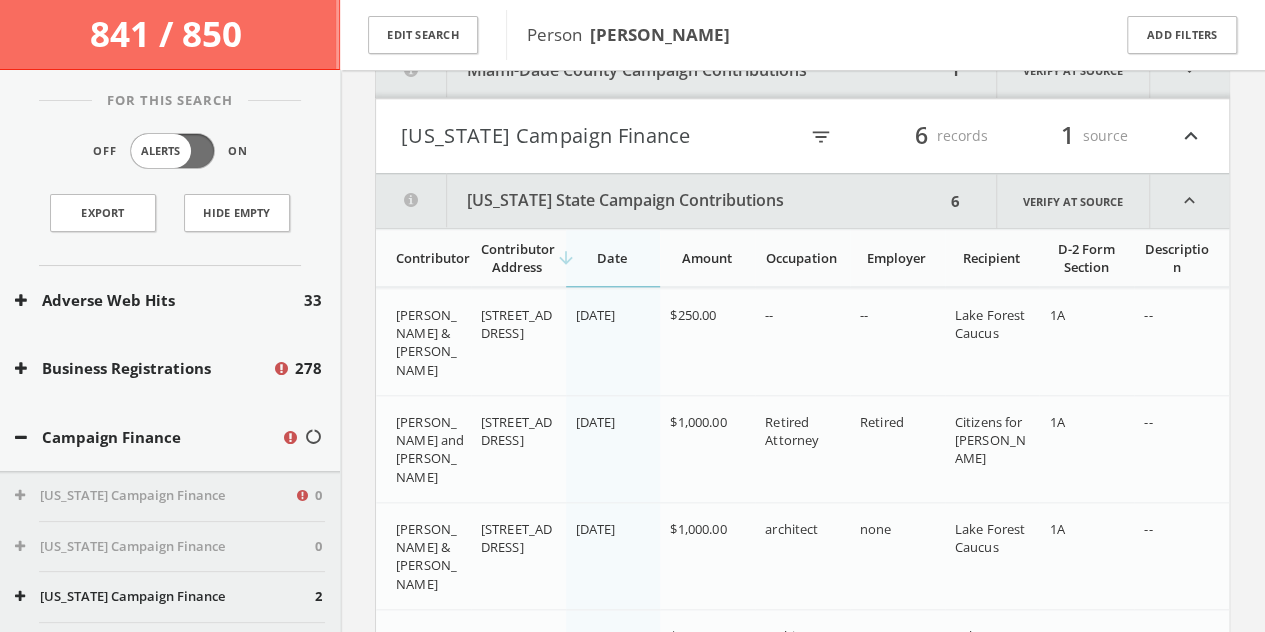 click on "Search
History
Alerts
Votes
[PERSON_NAME]
Edit Profile
Change Password
Security
Help Center
Logout
841 / 850   Edit Search Person    [PERSON_NAME] Add Filters For This Search Off Alerts On Export Hide Empty Adverse Web Hits 33 Business Registrations 278 Campaign Finance [US_STATE] Campaign Finance 0 [US_STATE] Campaign Finance 0 [US_STATE] Campaign Finance 2 [US_STATE] Campaign Finance 0 [US_STATE] Campaign Finance 2 [US_STATE] Campaign Finance 0 [US_STATE] State Campaign Contributions 0 [US_STATE] State Campaign Contributions 0 0 6 0 0 0 0 0 0 0" 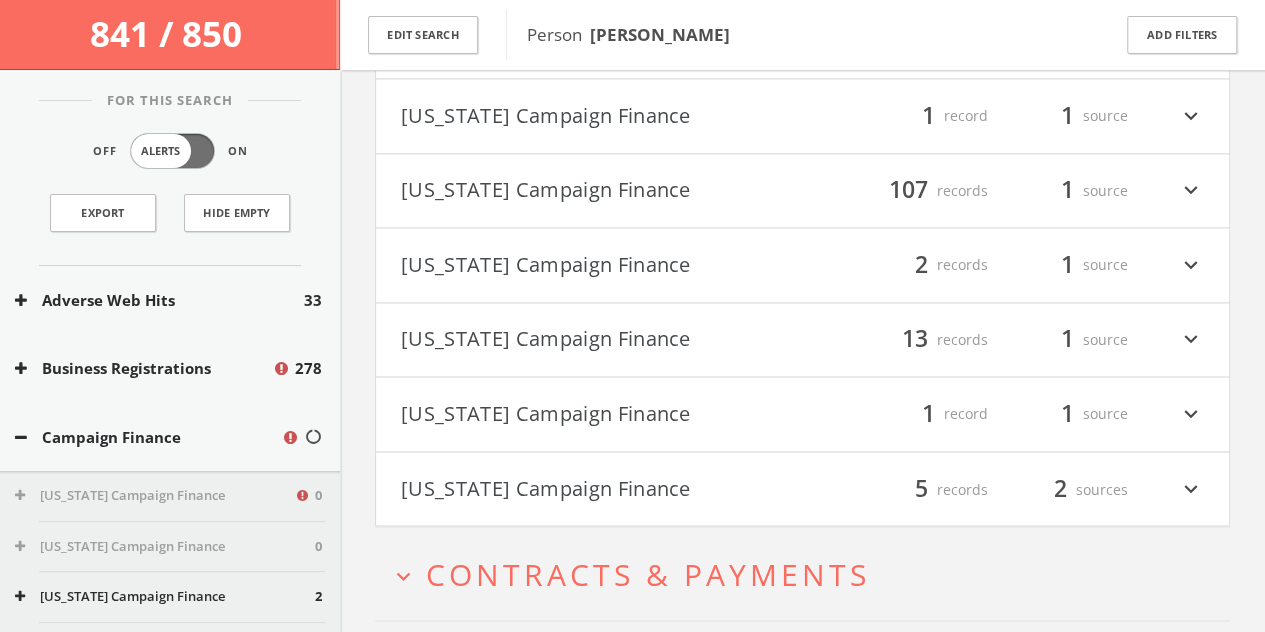 scroll, scrollTop: 1460, scrollLeft: 0, axis: vertical 